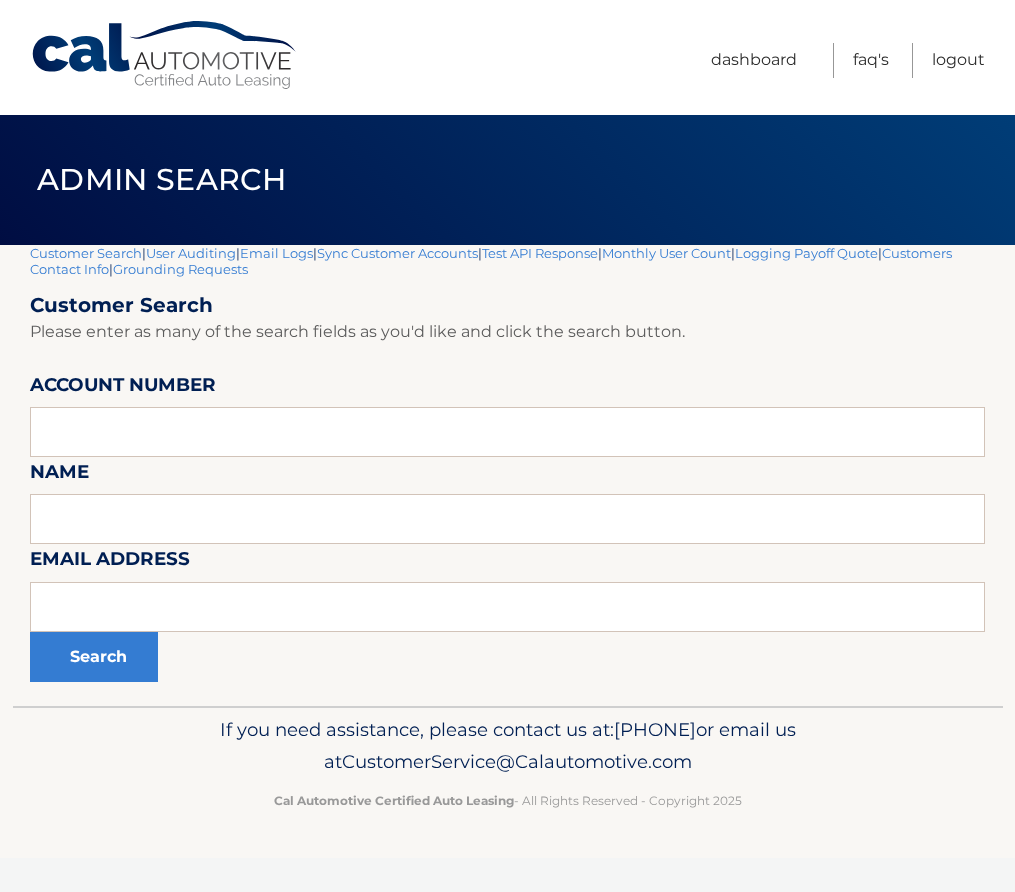 scroll, scrollTop: 0, scrollLeft: 0, axis: both 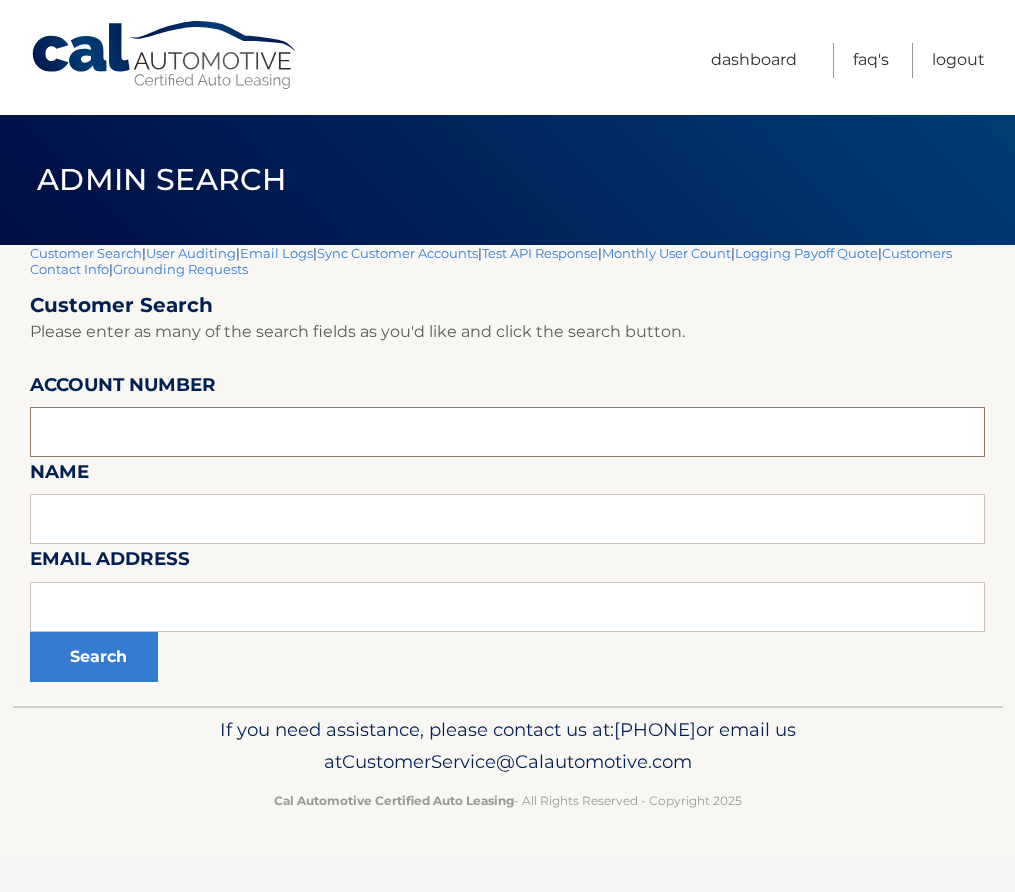 click at bounding box center [507, 432] 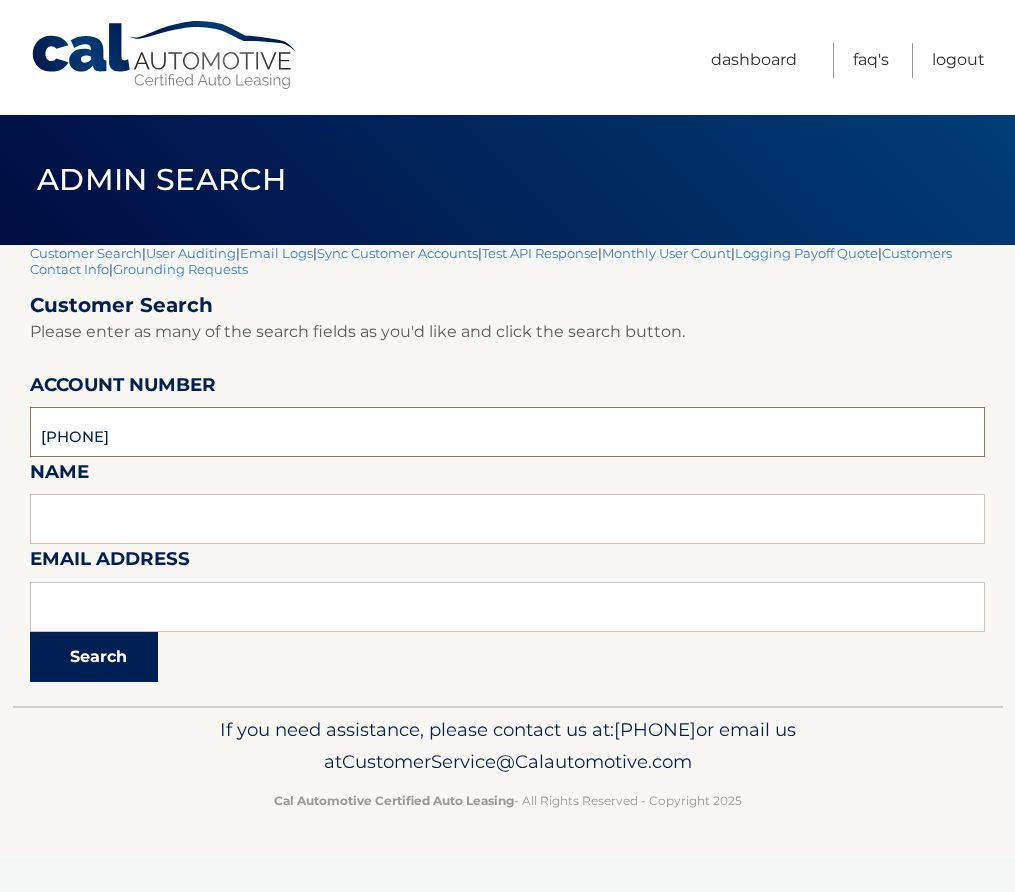 type on "44455528135" 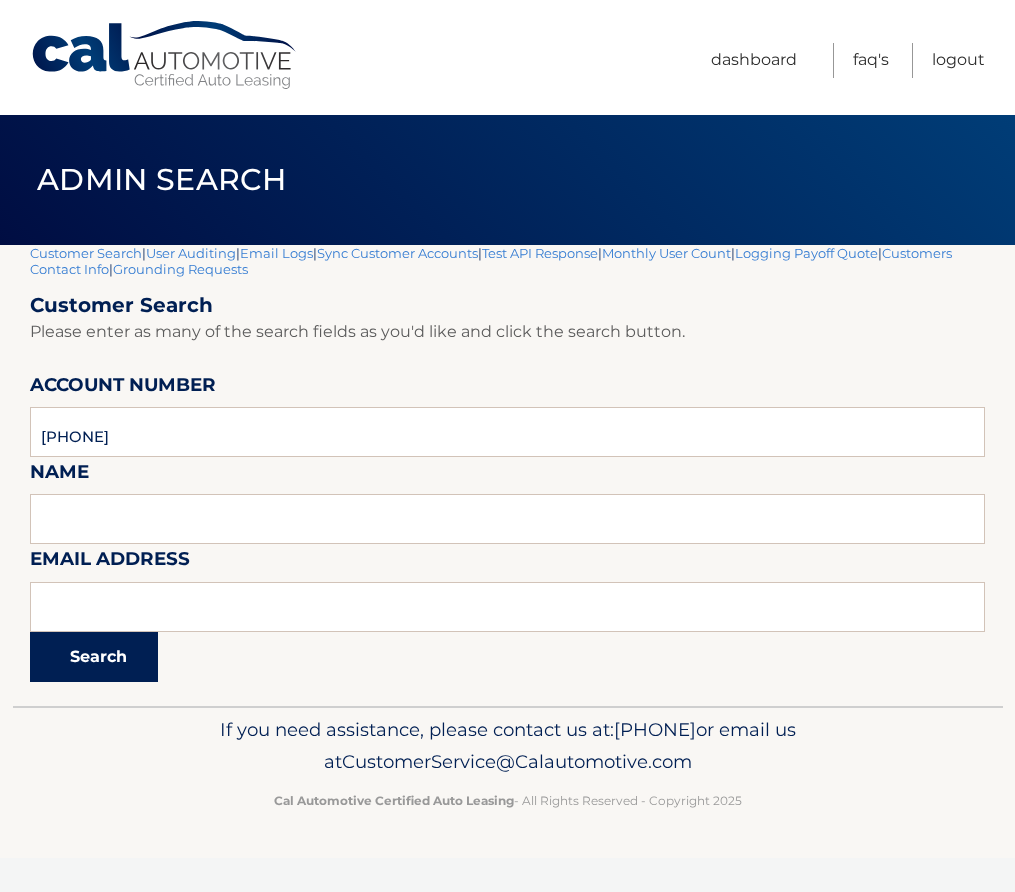 click on "Search" at bounding box center (94, 657) 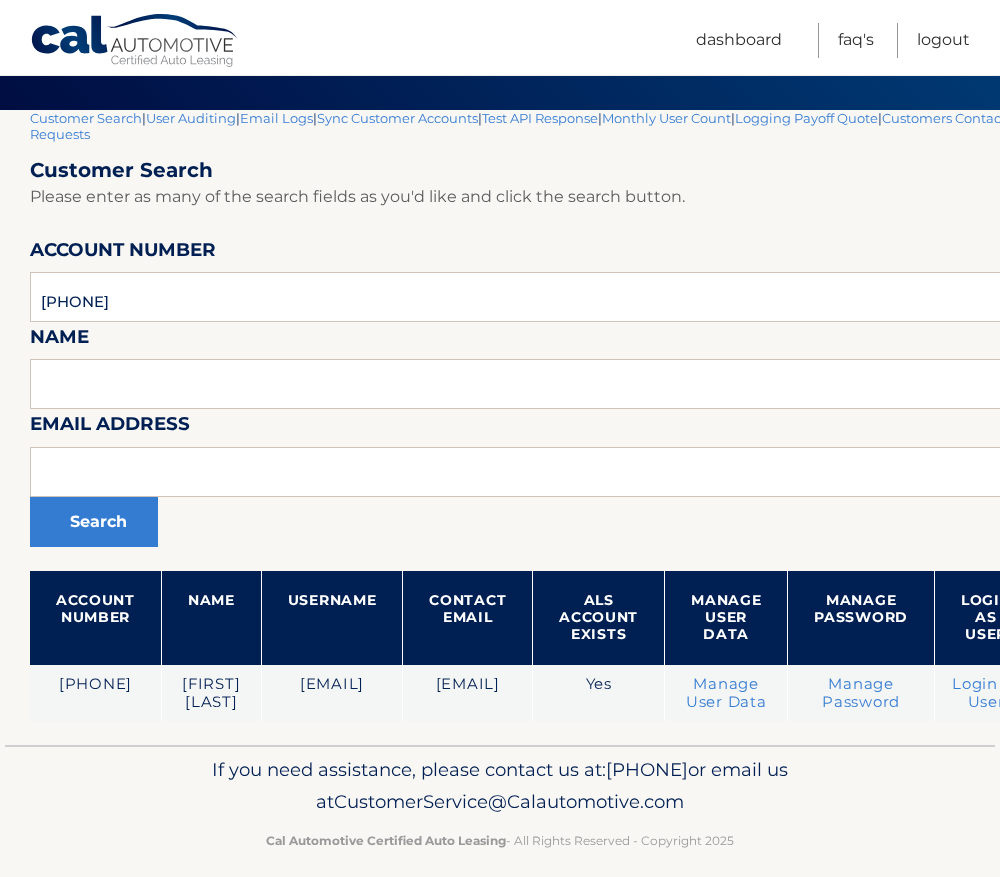 scroll, scrollTop: 139, scrollLeft: 0, axis: vertical 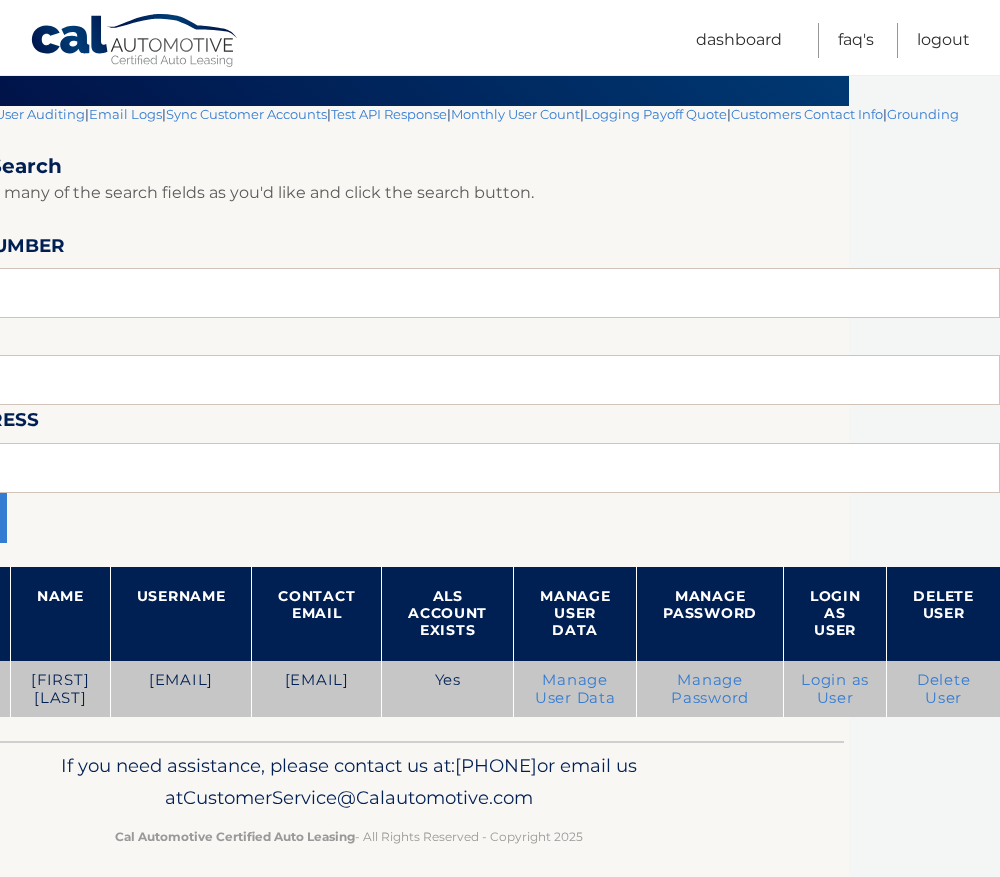 click on "Login as User" at bounding box center (835, 689) 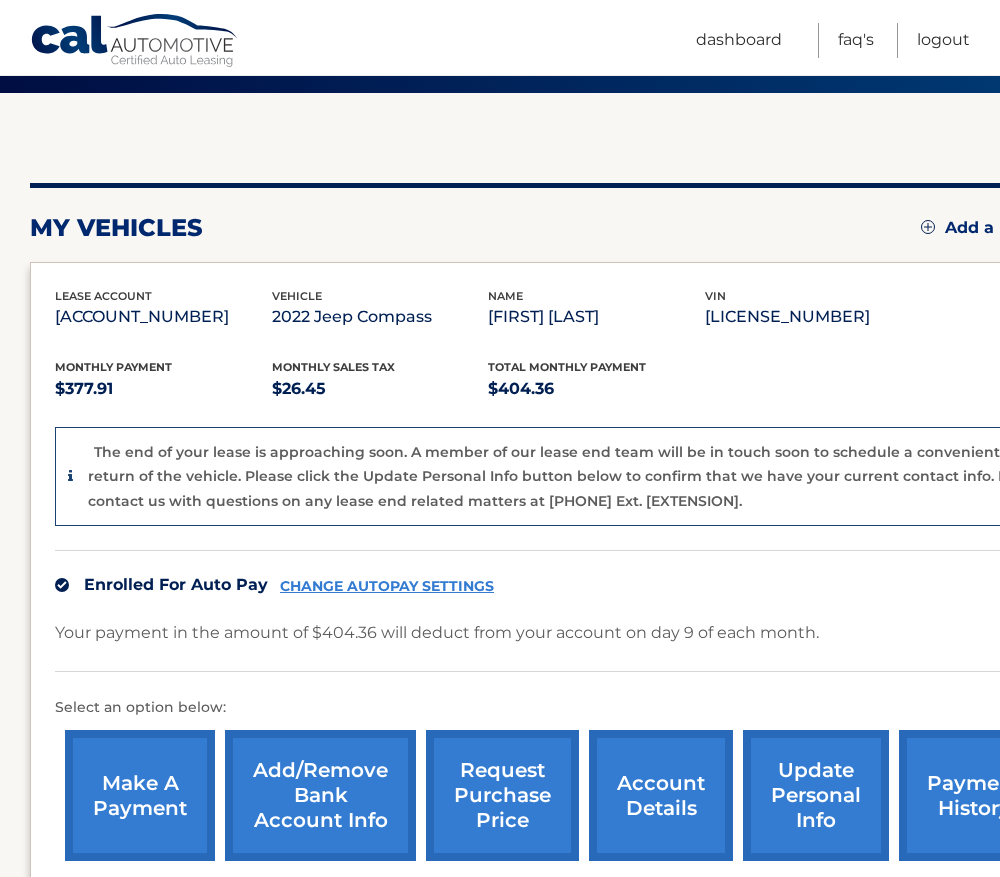 scroll, scrollTop: 300, scrollLeft: 0, axis: vertical 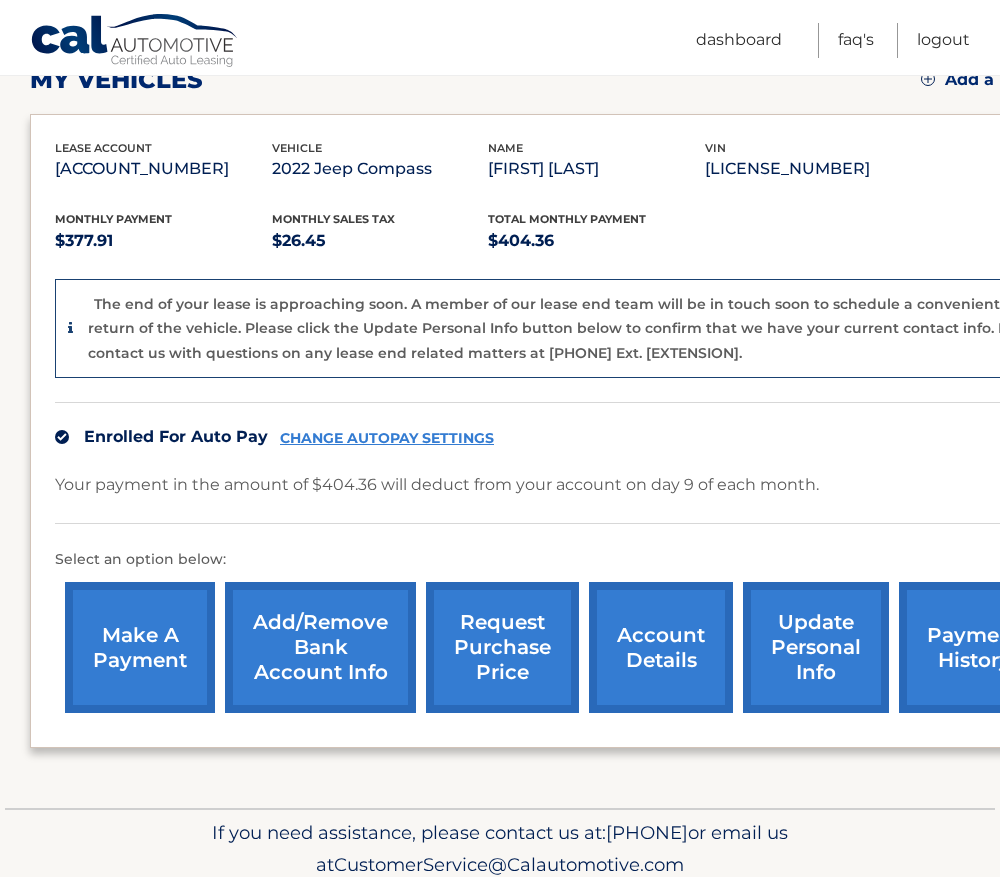 click on "update personal info" at bounding box center (816, 647) 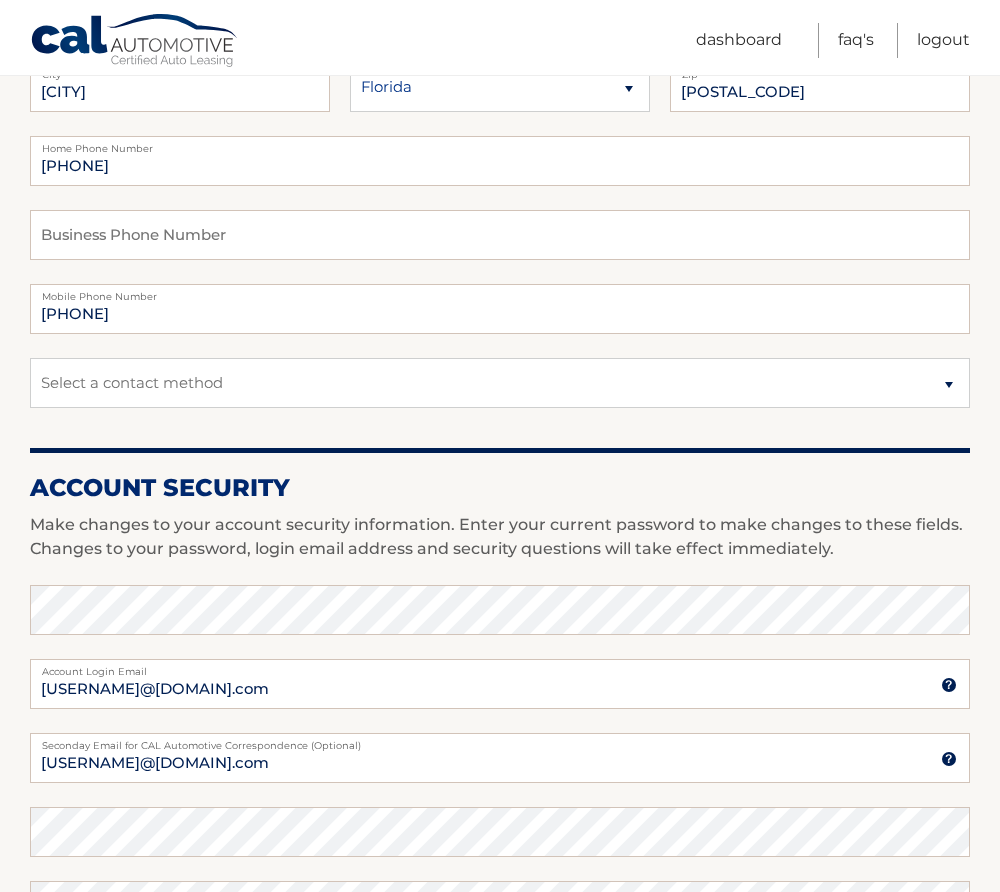 scroll, scrollTop: 400, scrollLeft: 0, axis: vertical 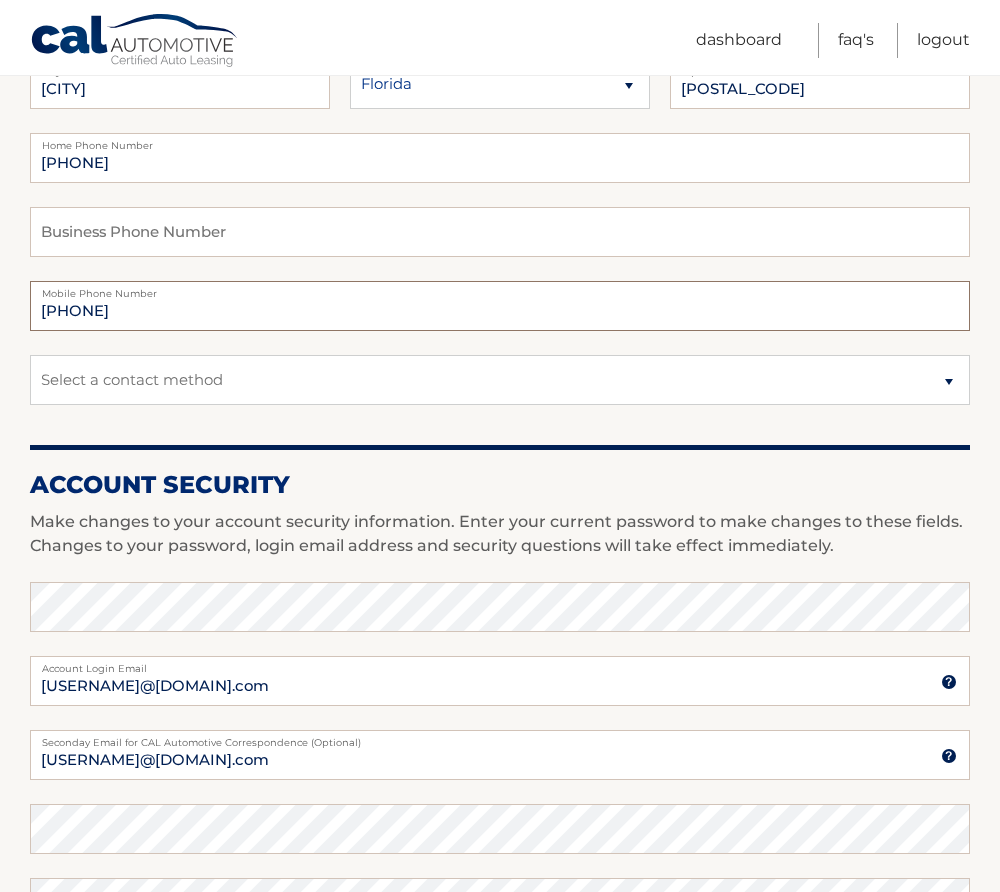 click on "9739345641" at bounding box center (500, 306) 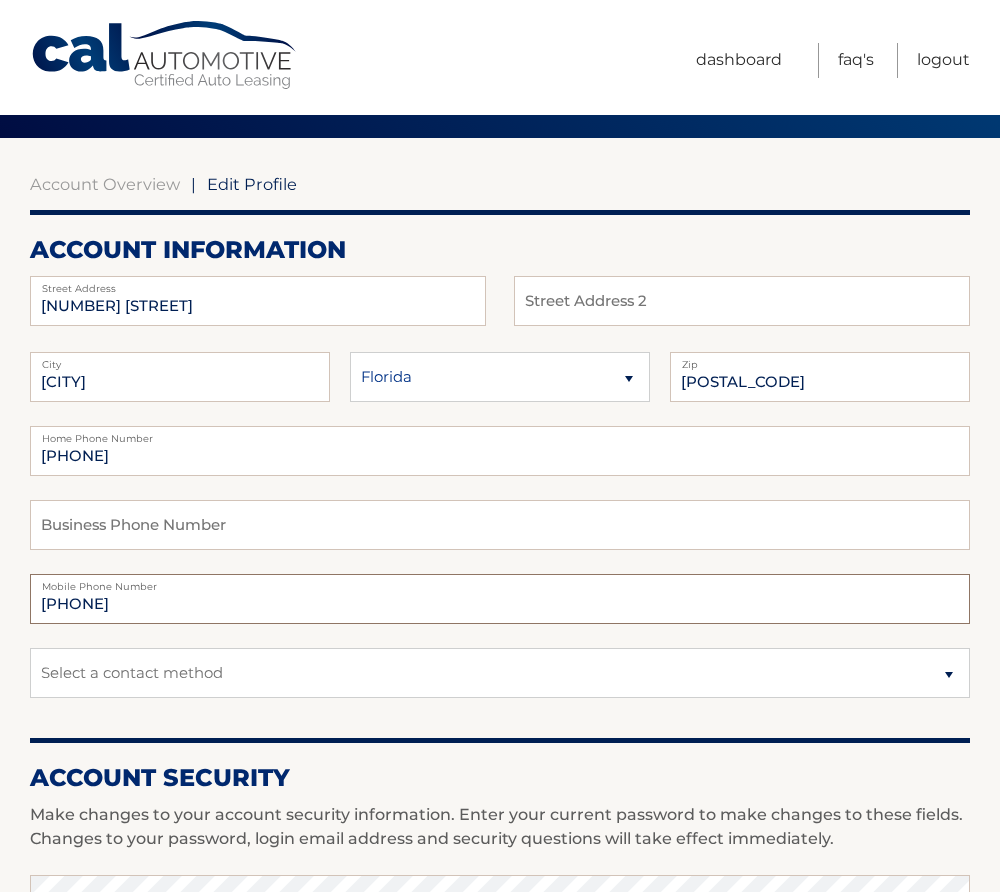 scroll, scrollTop: 0, scrollLeft: 0, axis: both 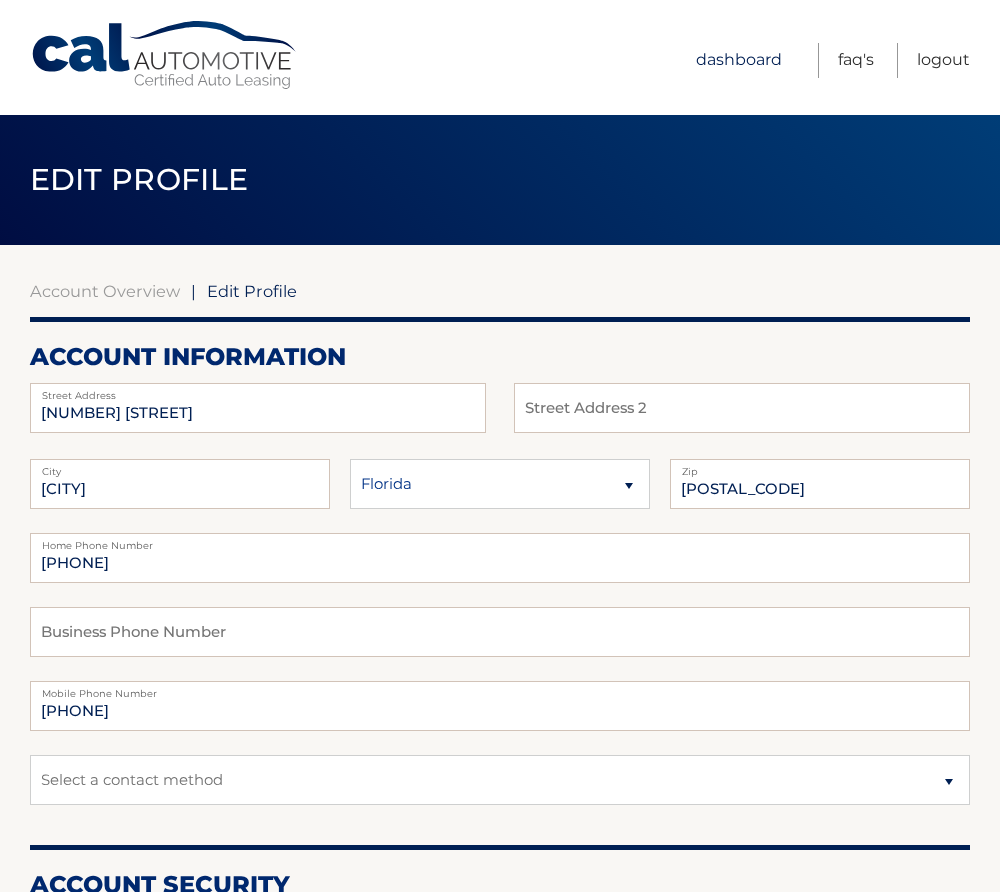 click on "Dashboard" at bounding box center (739, 60) 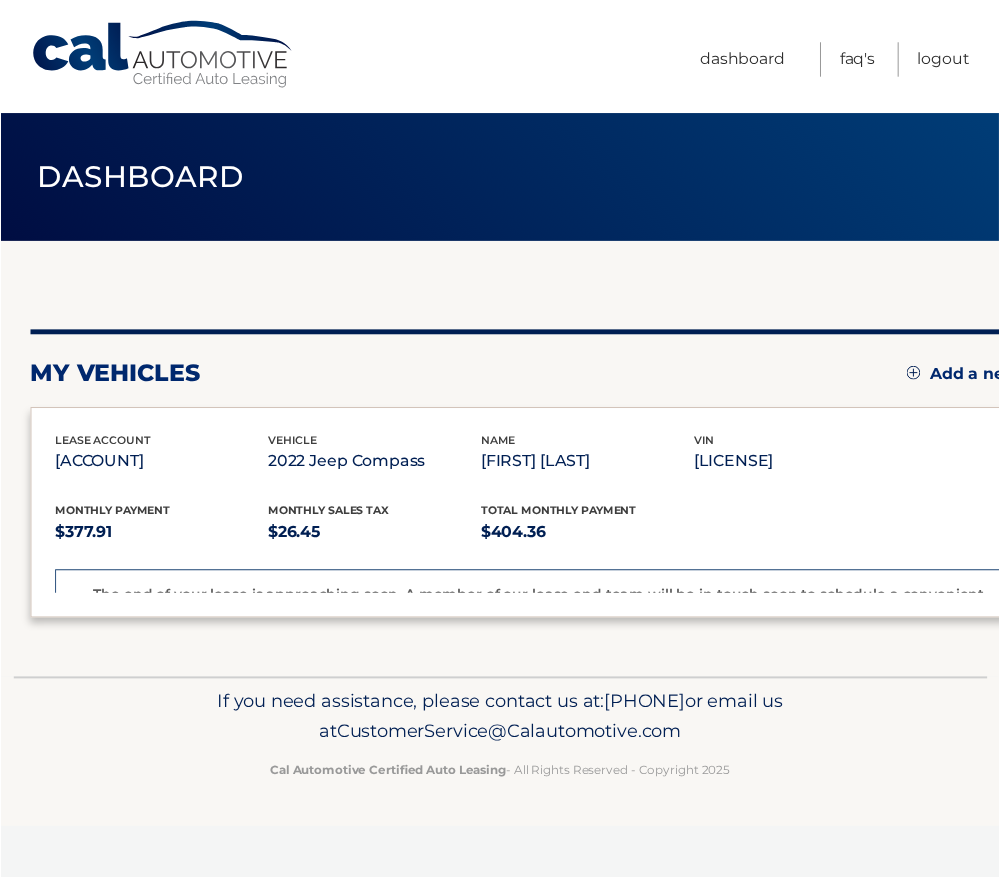 scroll, scrollTop: 0, scrollLeft: 0, axis: both 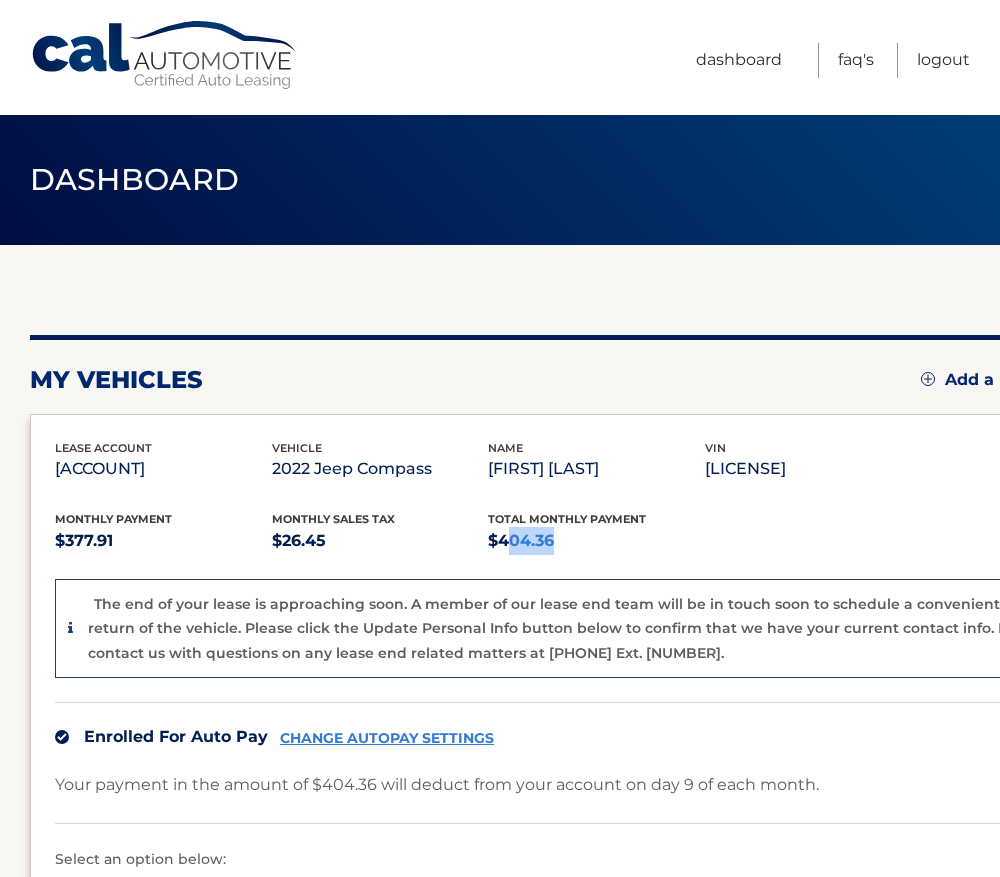 drag, startPoint x: 505, startPoint y: 540, endPoint x: 561, endPoint y: 549, distance: 56.718605 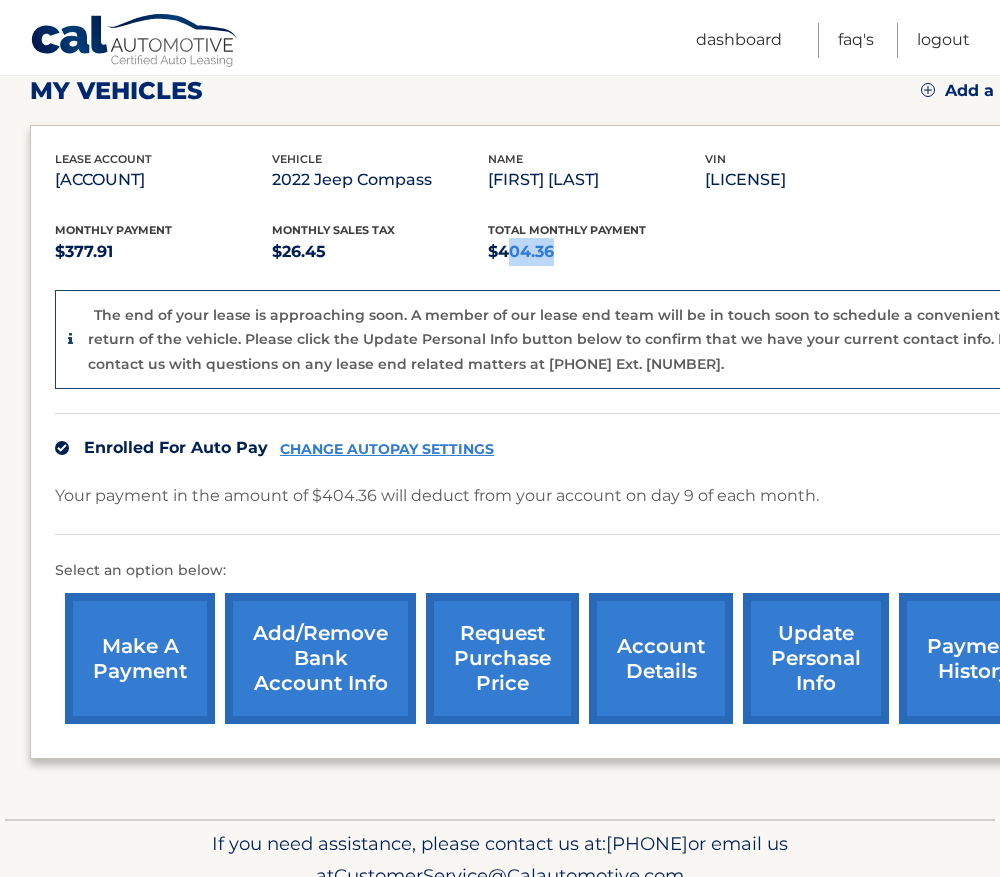 scroll, scrollTop: 300, scrollLeft: 0, axis: vertical 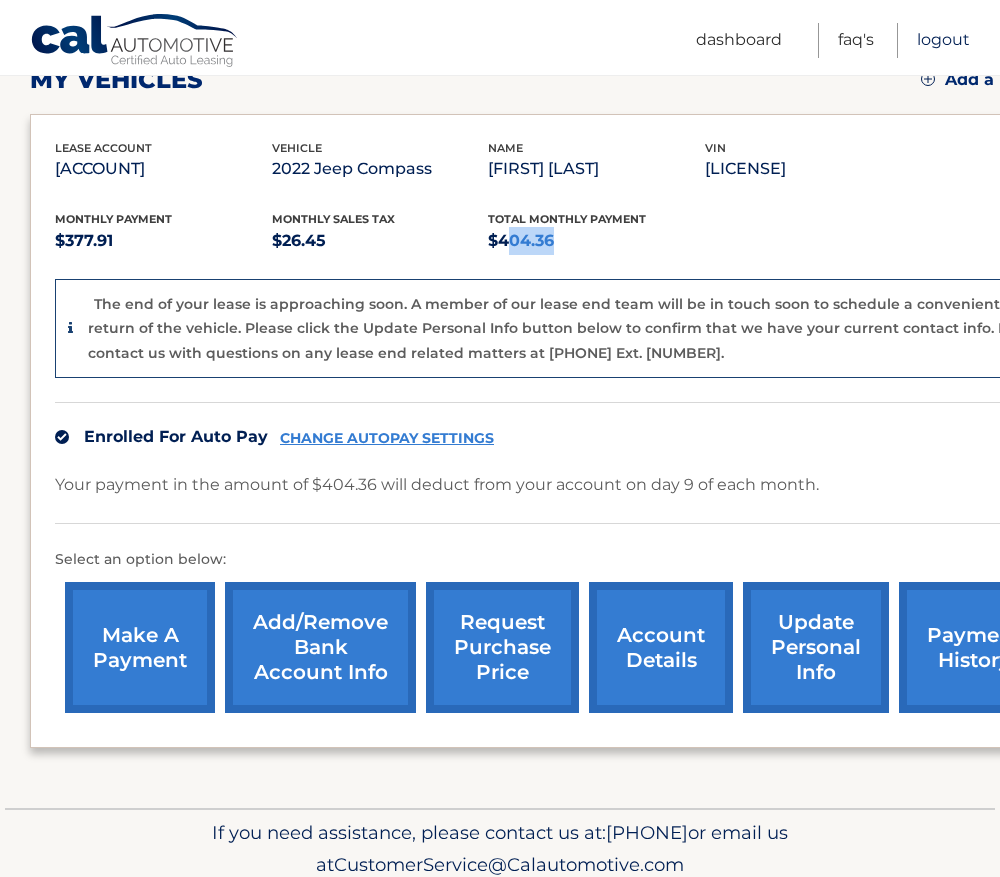 click on "Logout" at bounding box center [943, 40] 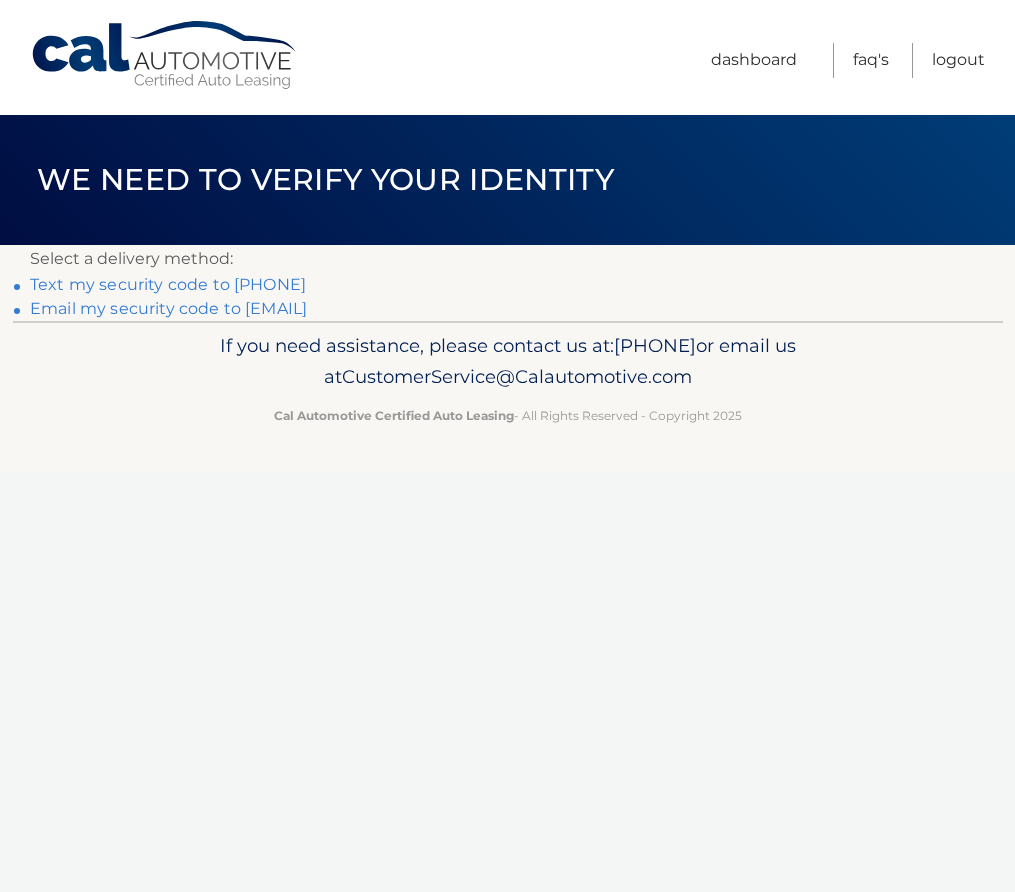 scroll, scrollTop: 0, scrollLeft: 0, axis: both 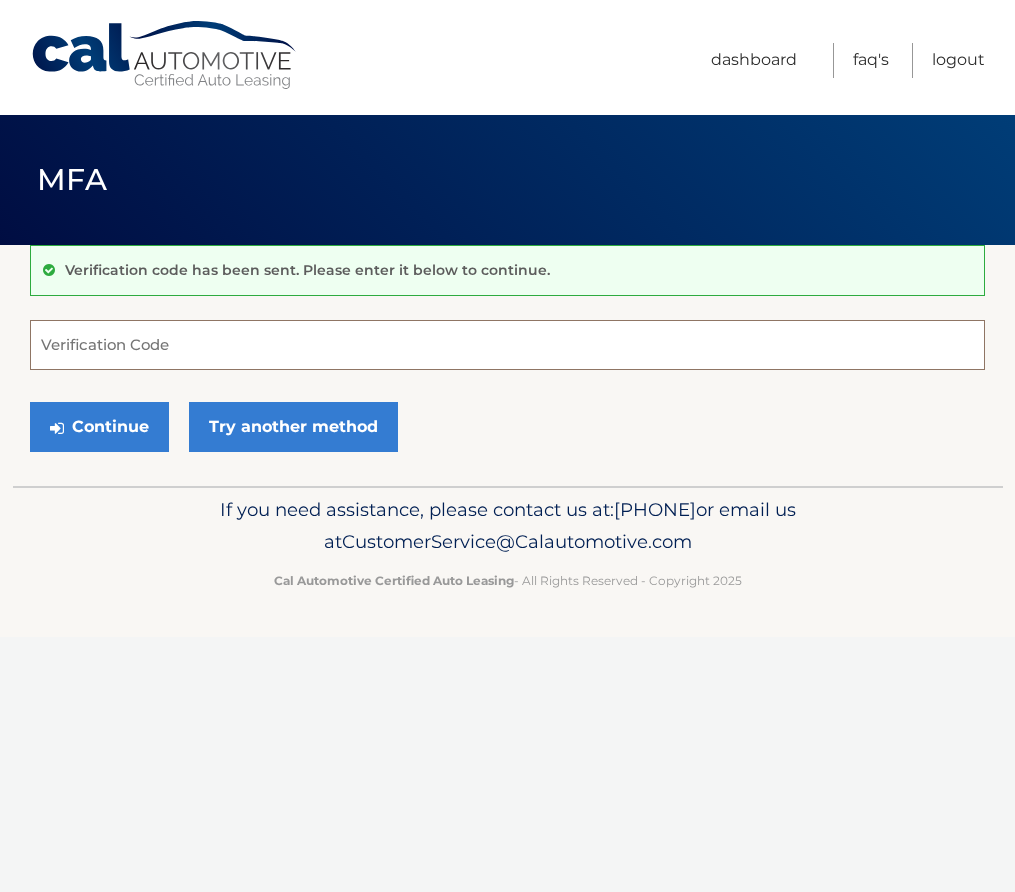 click on "Verification Code" at bounding box center (507, 345) 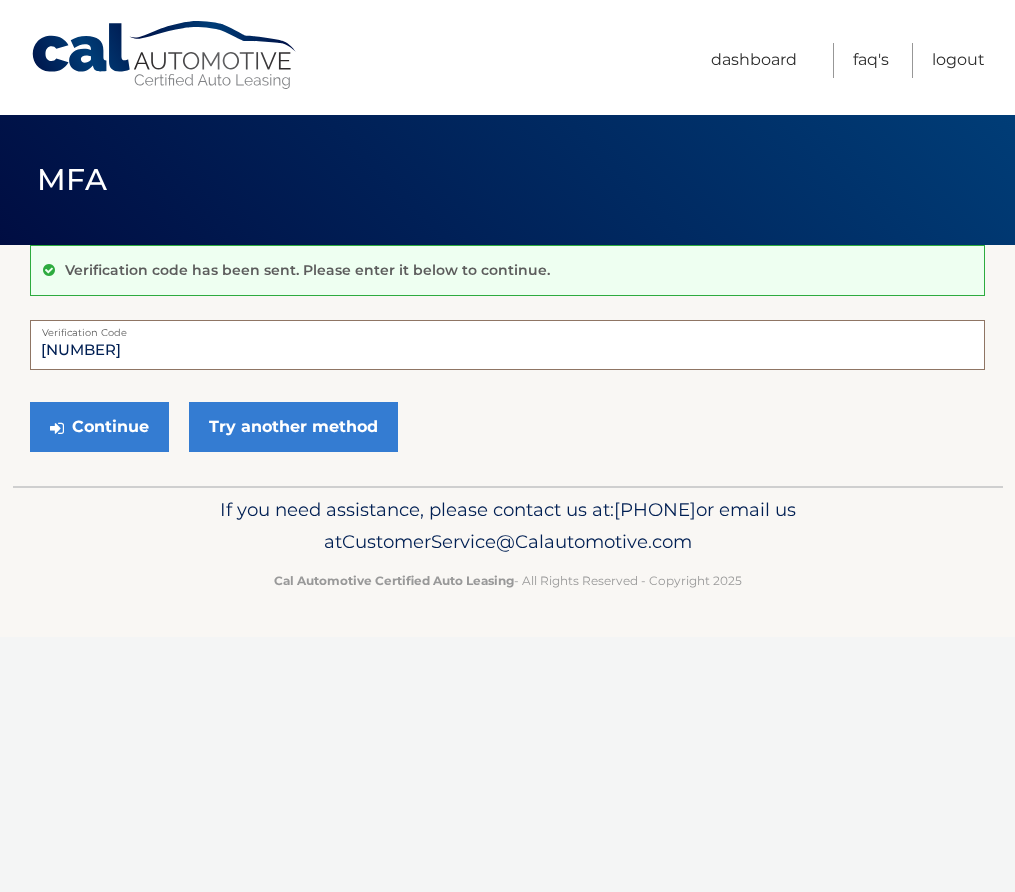 type on "007754" 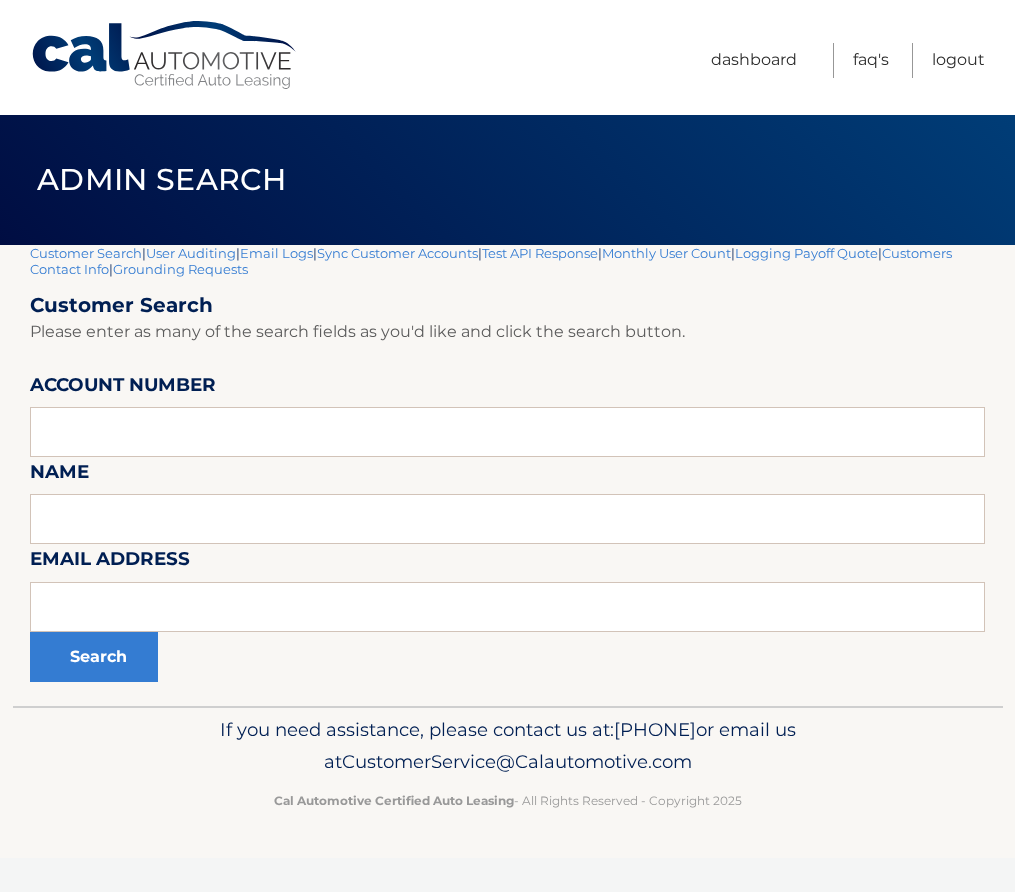 scroll, scrollTop: 0, scrollLeft: 0, axis: both 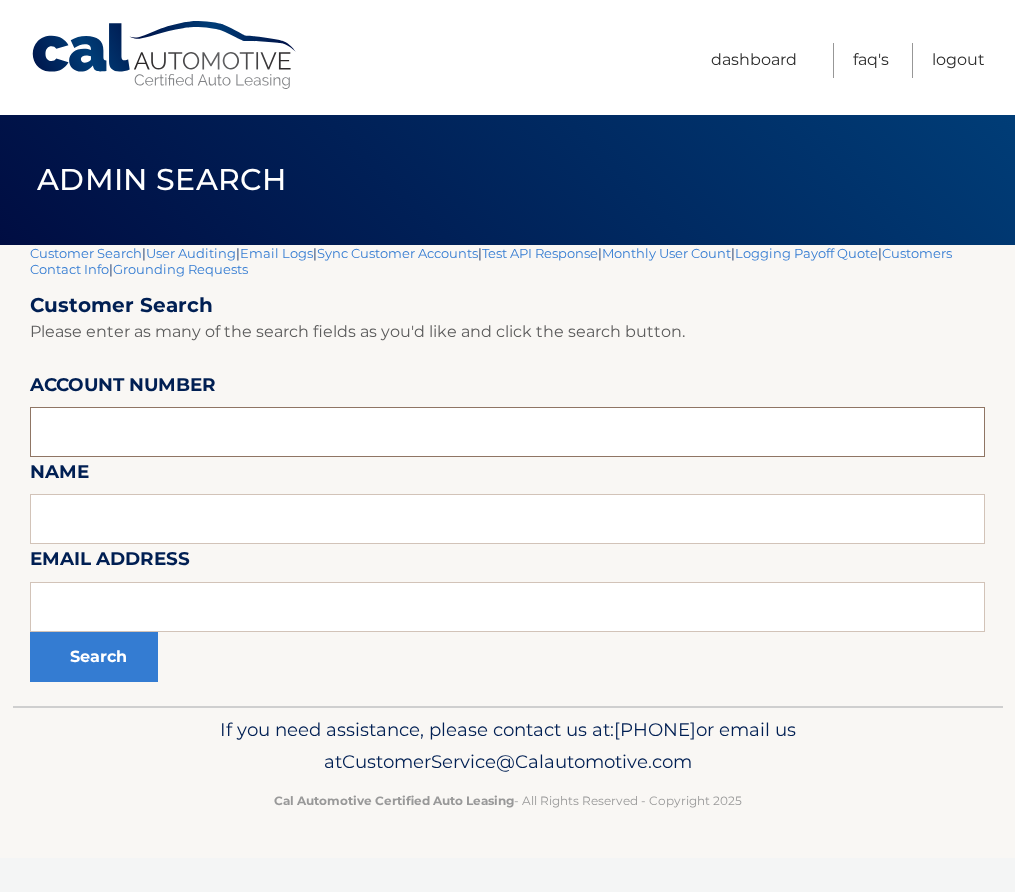 click at bounding box center (507, 432) 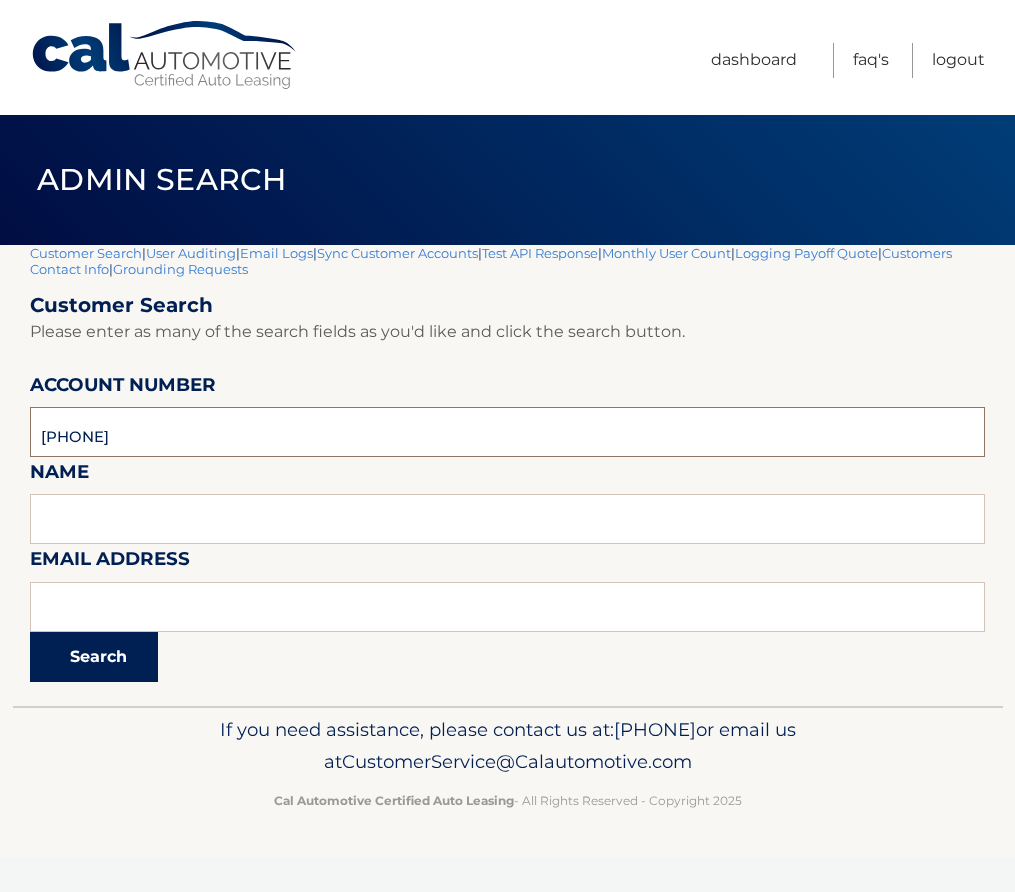 type on "[PHONE]" 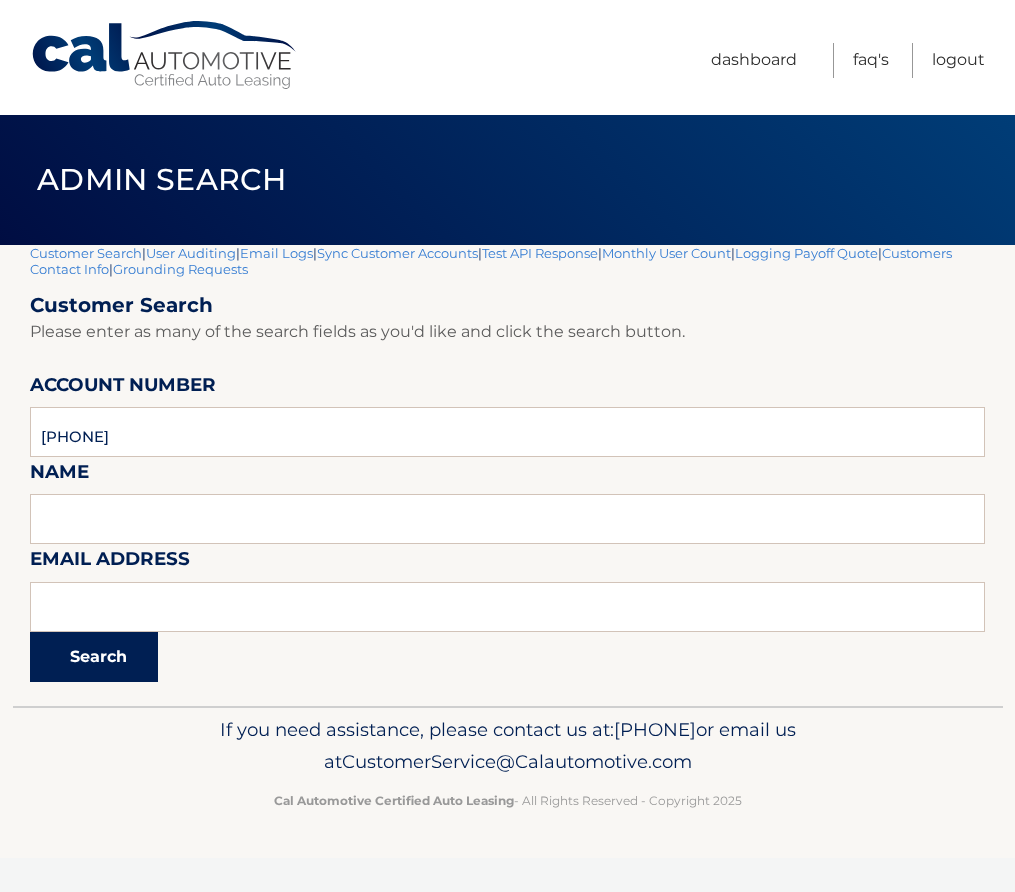 click on "Search" at bounding box center (94, 657) 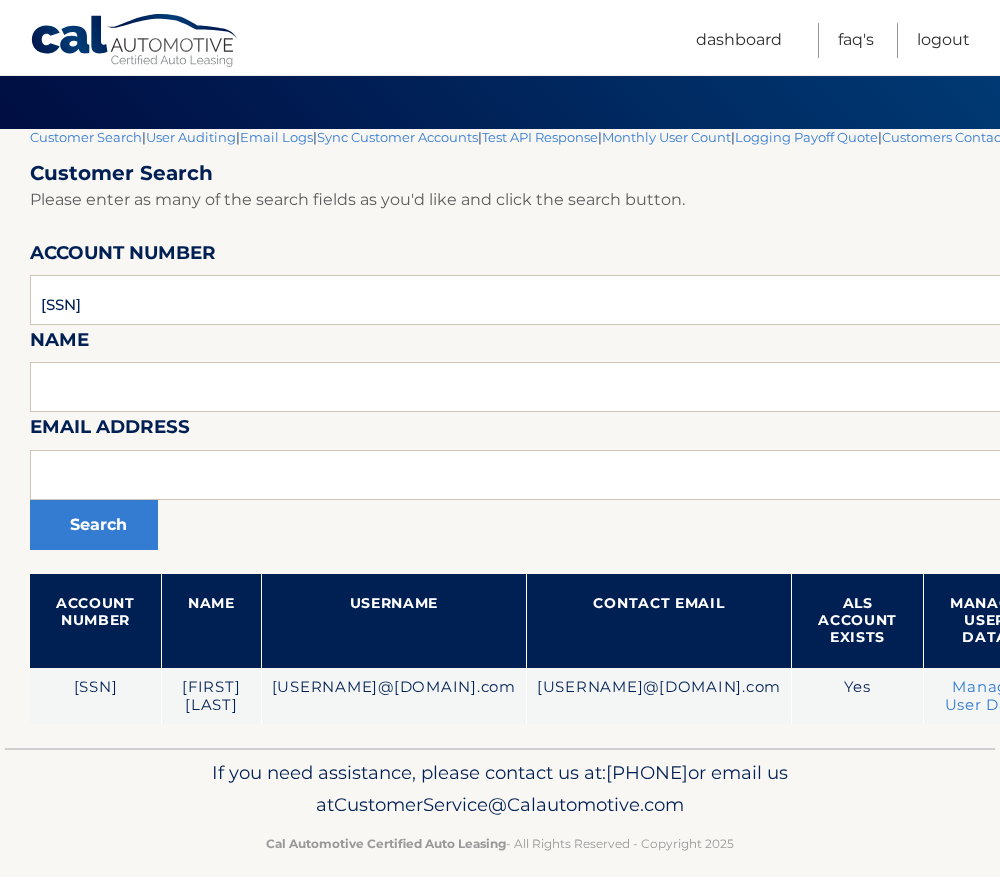 scroll, scrollTop: 139, scrollLeft: 0, axis: vertical 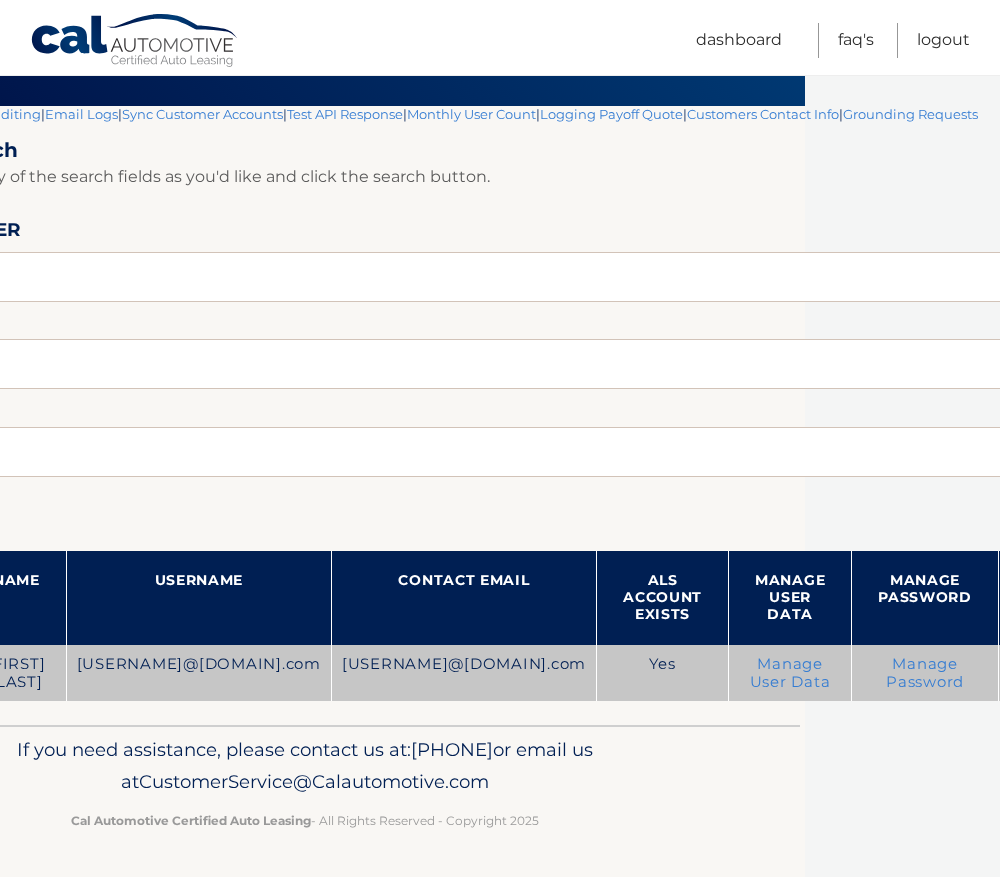 click on "Manage Password" at bounding box center (925, 673) 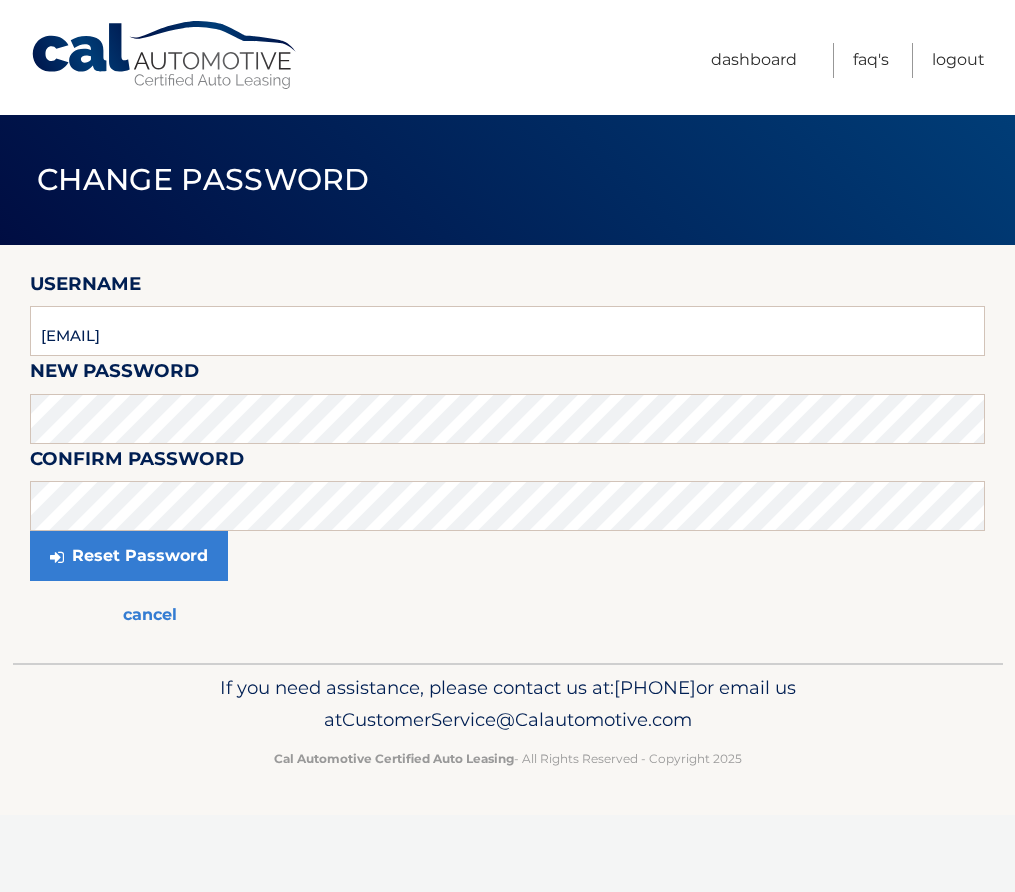 scroll, scrollTop: 0, scrollLeft: 0, axis: both 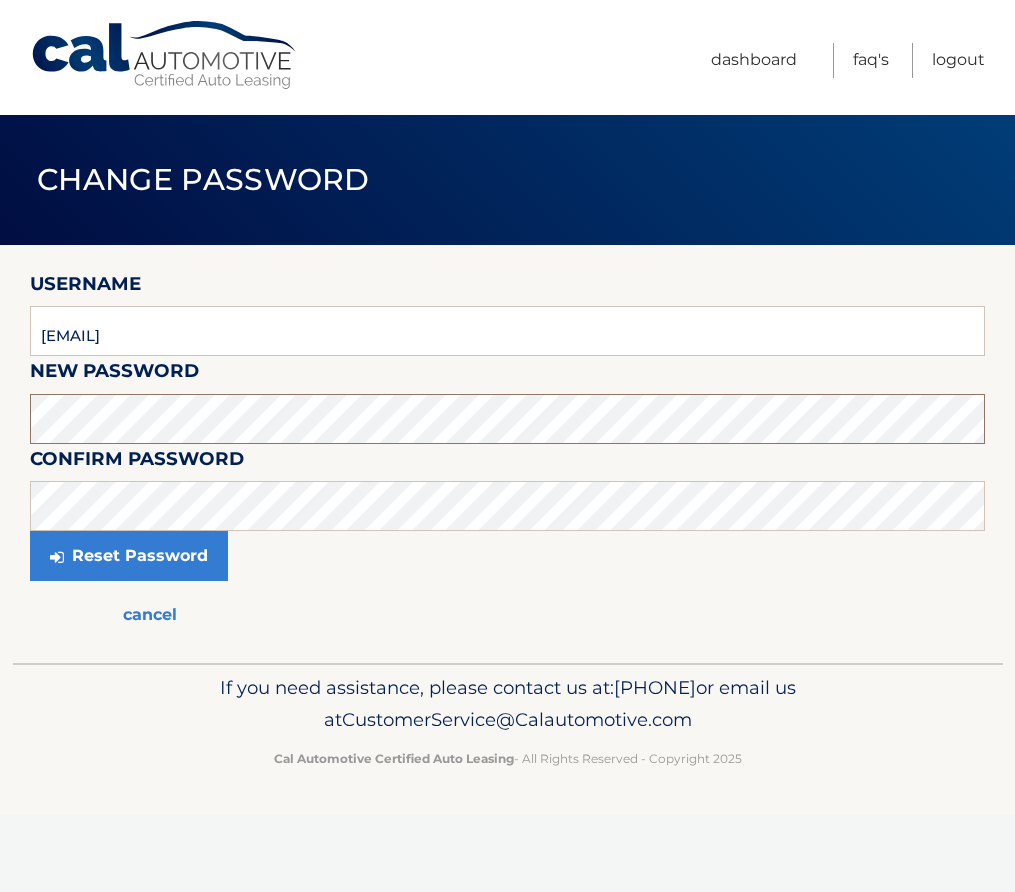 click on "Username
patriciarc08@hormail.com
New Password
Confirm Password
Reset Password
cancel" at bounding box center (507, 454) 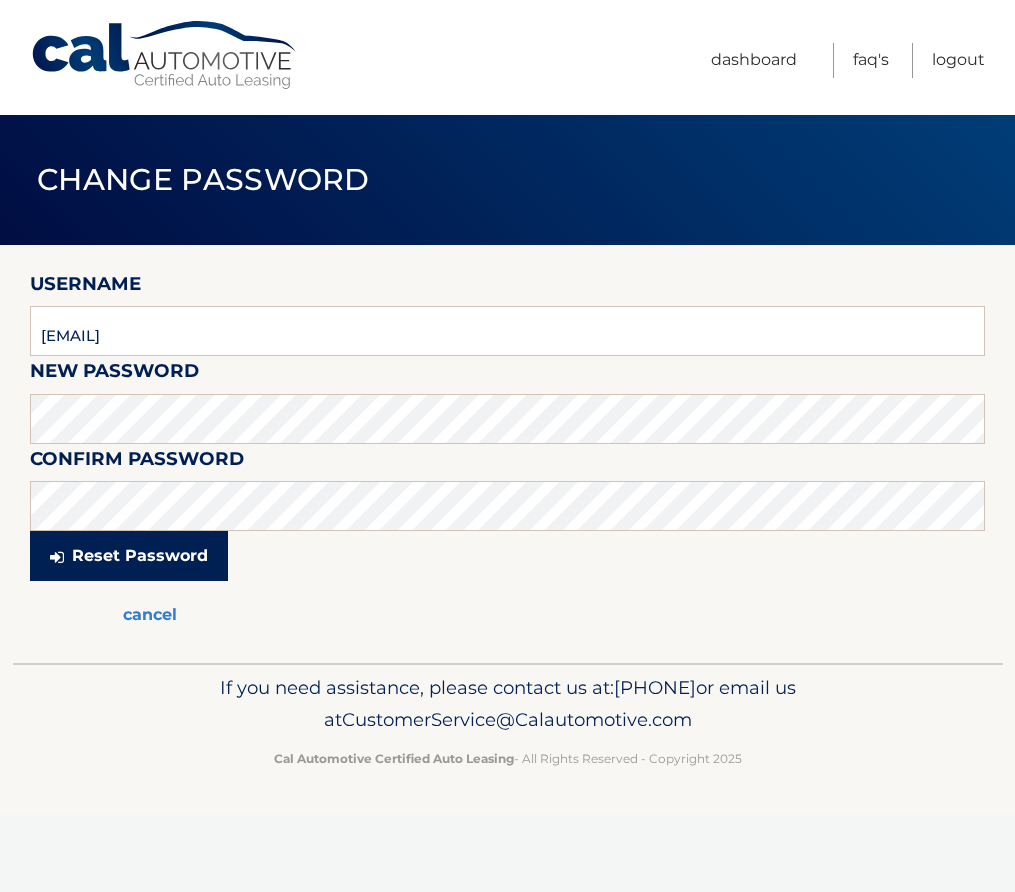 click on "Reset Password" at bounding box center (129, 556) 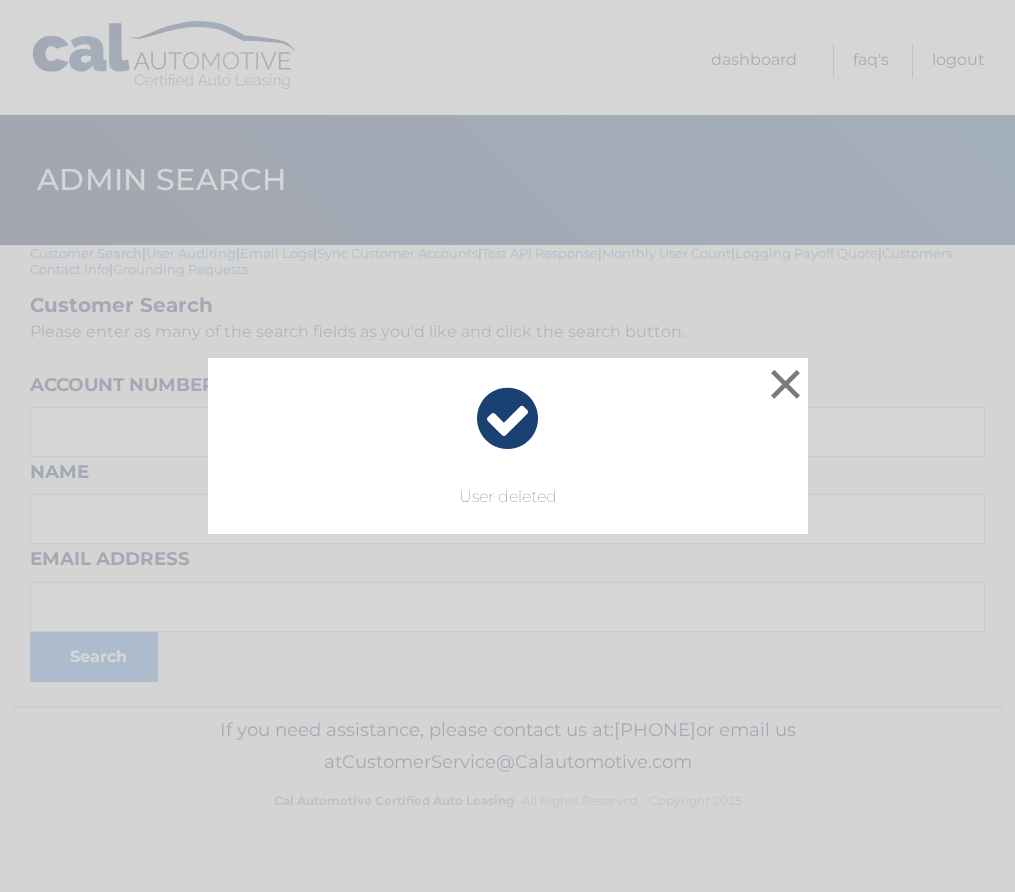 scroll, scrollTop: 0, scrollLeft: 0, axis: both 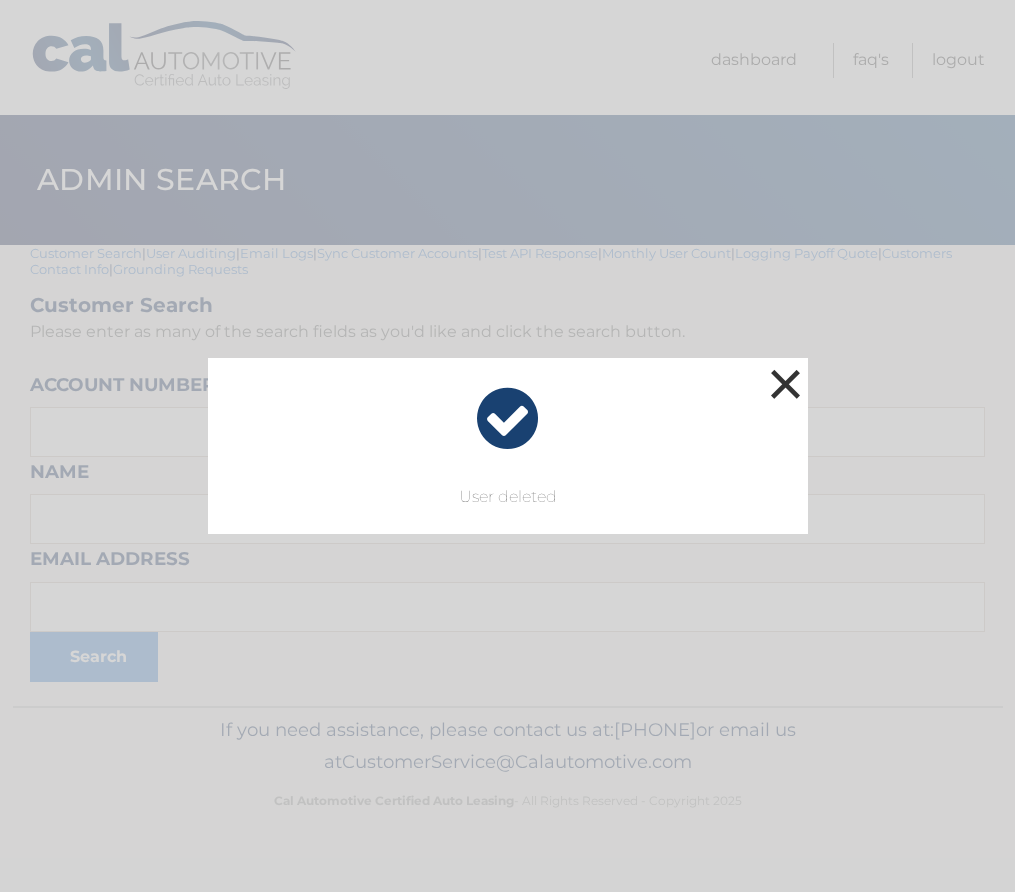 click on "×" at bounding box center (786, 384) 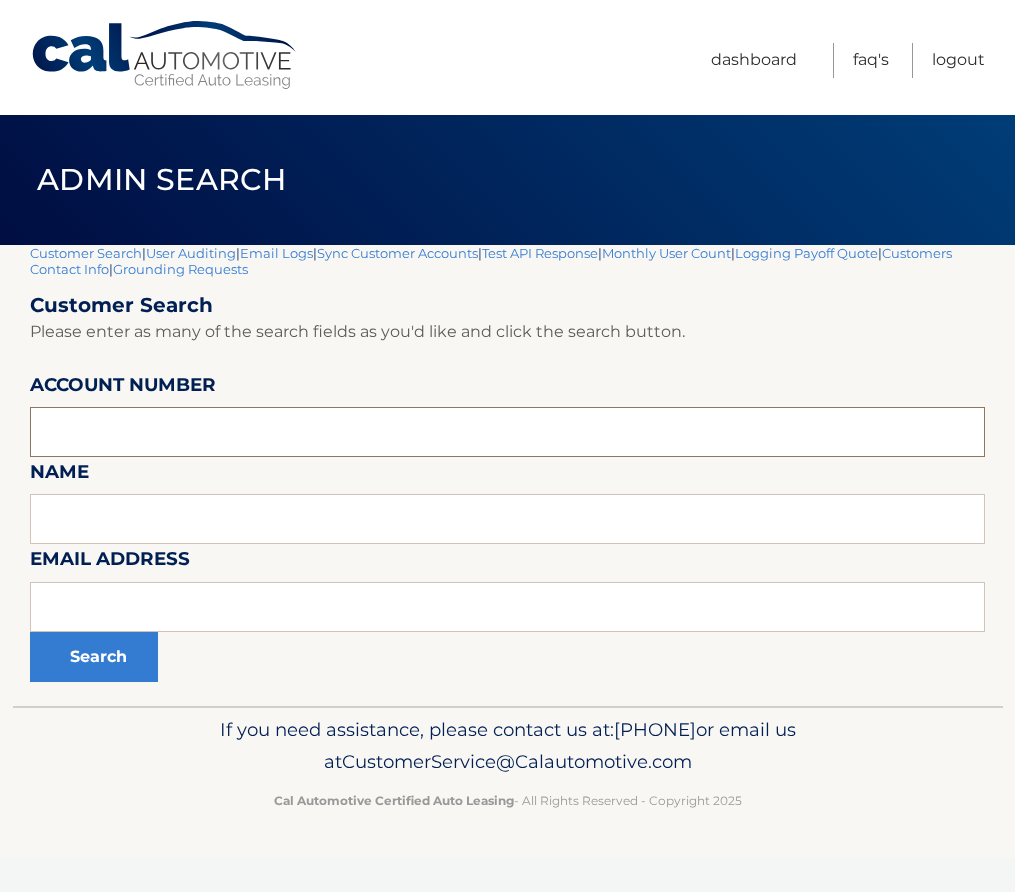 click at bounding box center (507, 432) 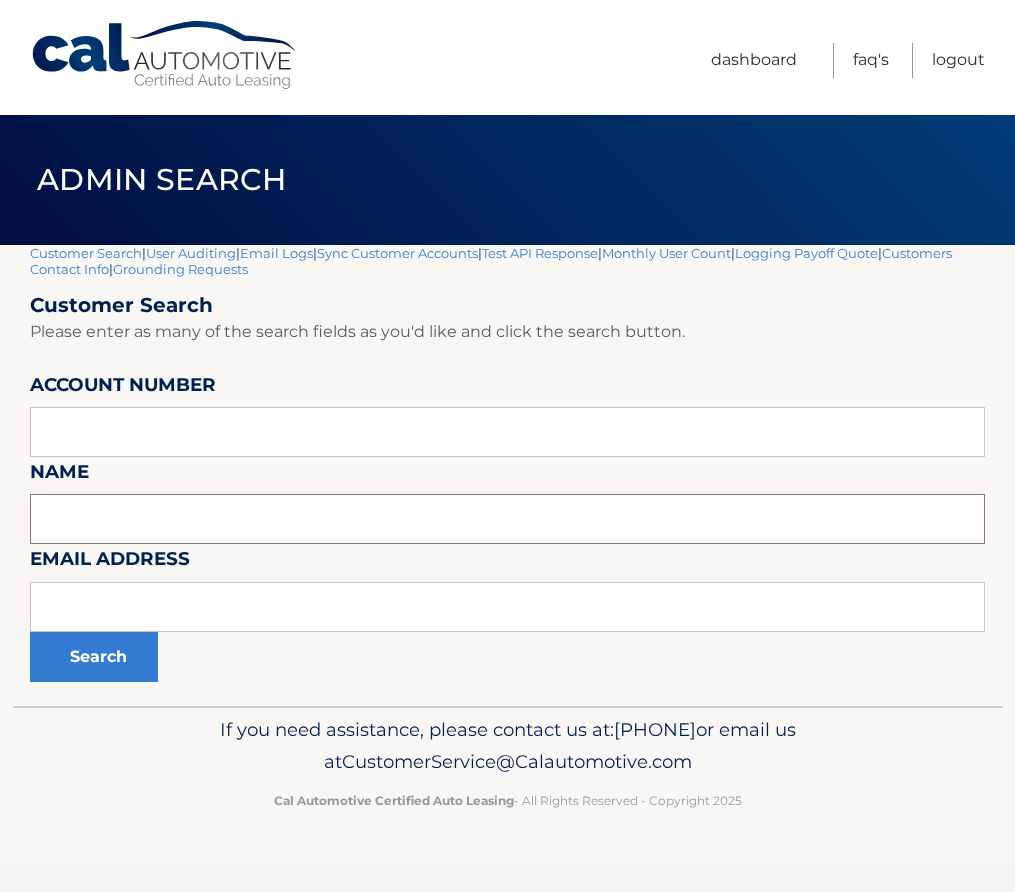 click at bounding box center [507, 519] 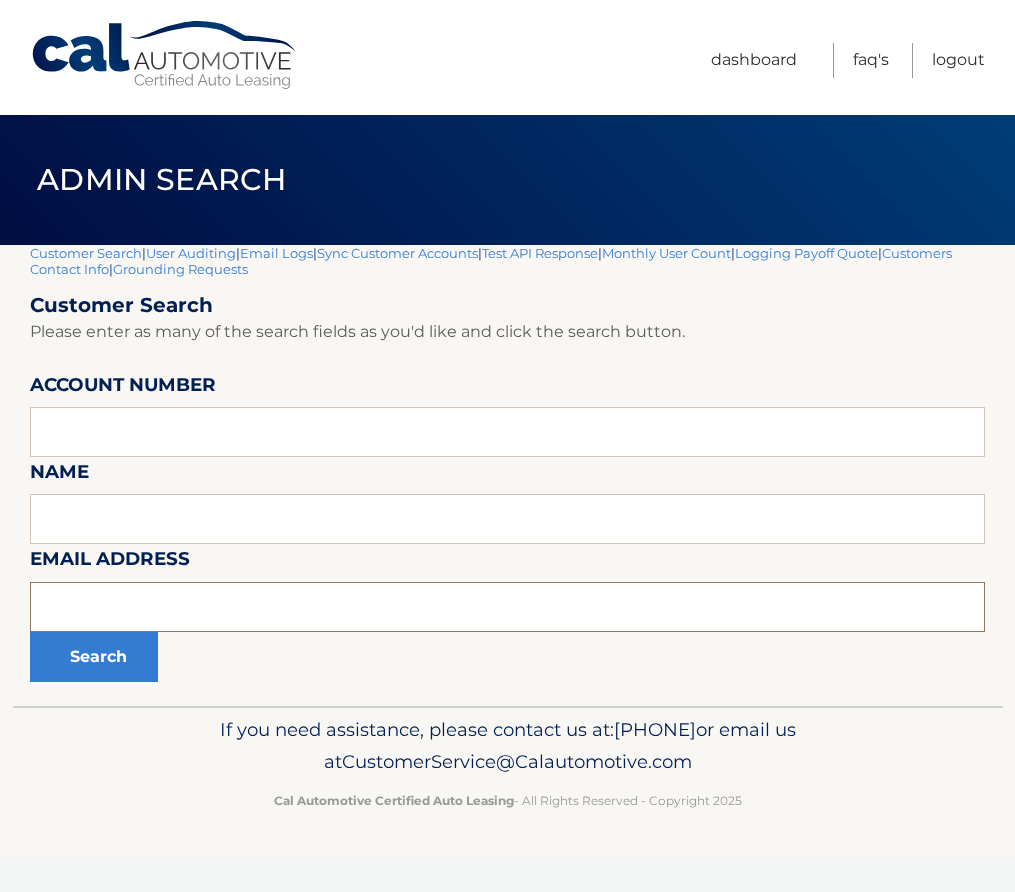 click at bounding box center [507, 607] 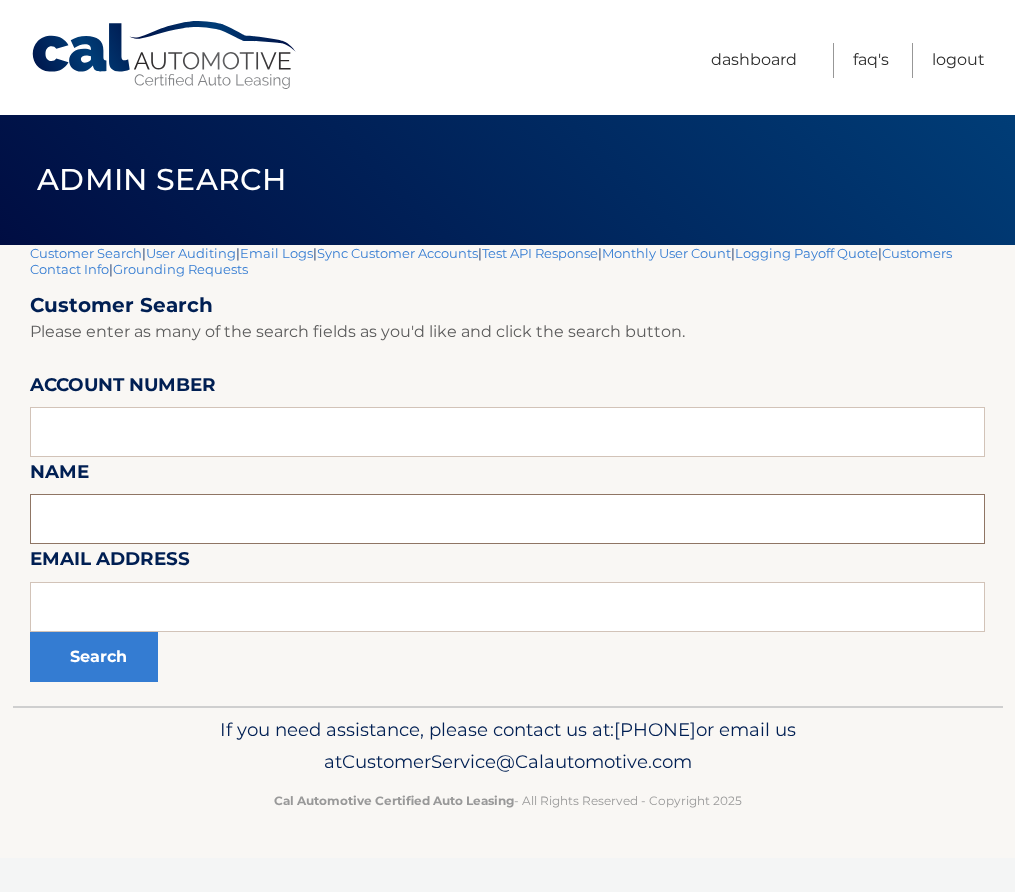 click at bounding box center (507, 519) 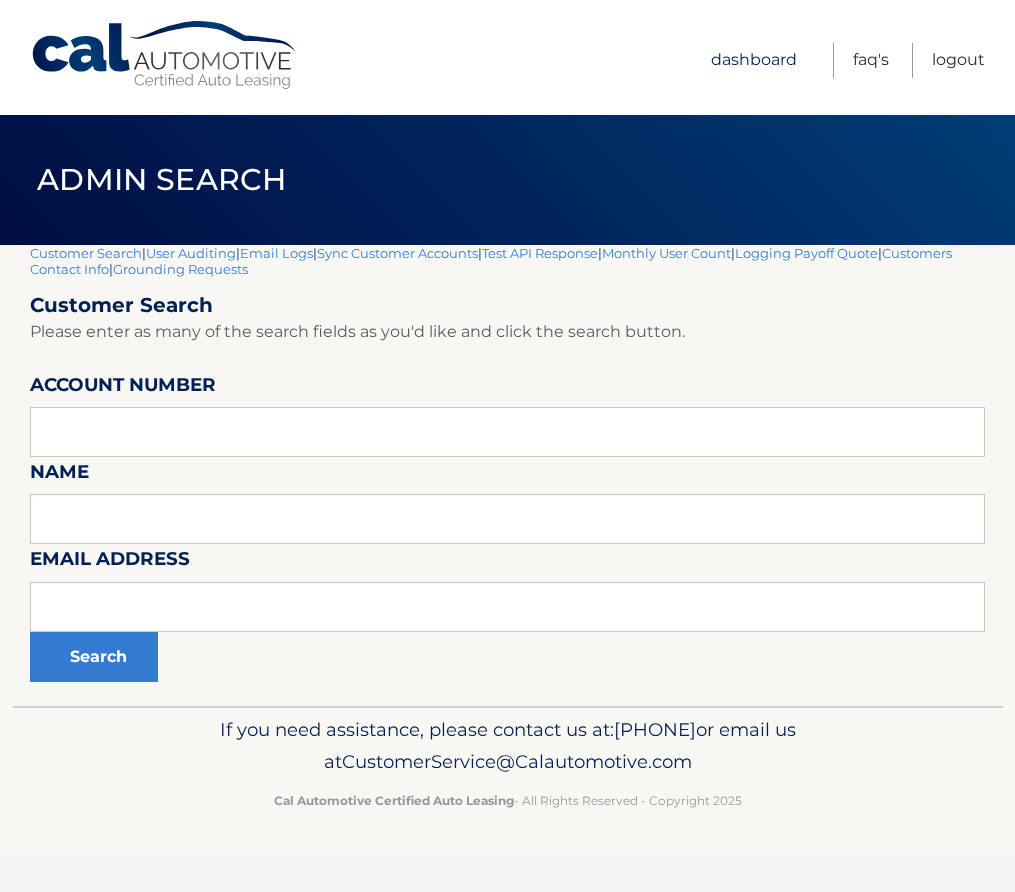 click on "Dashboard" at bounding box center [754, 60] 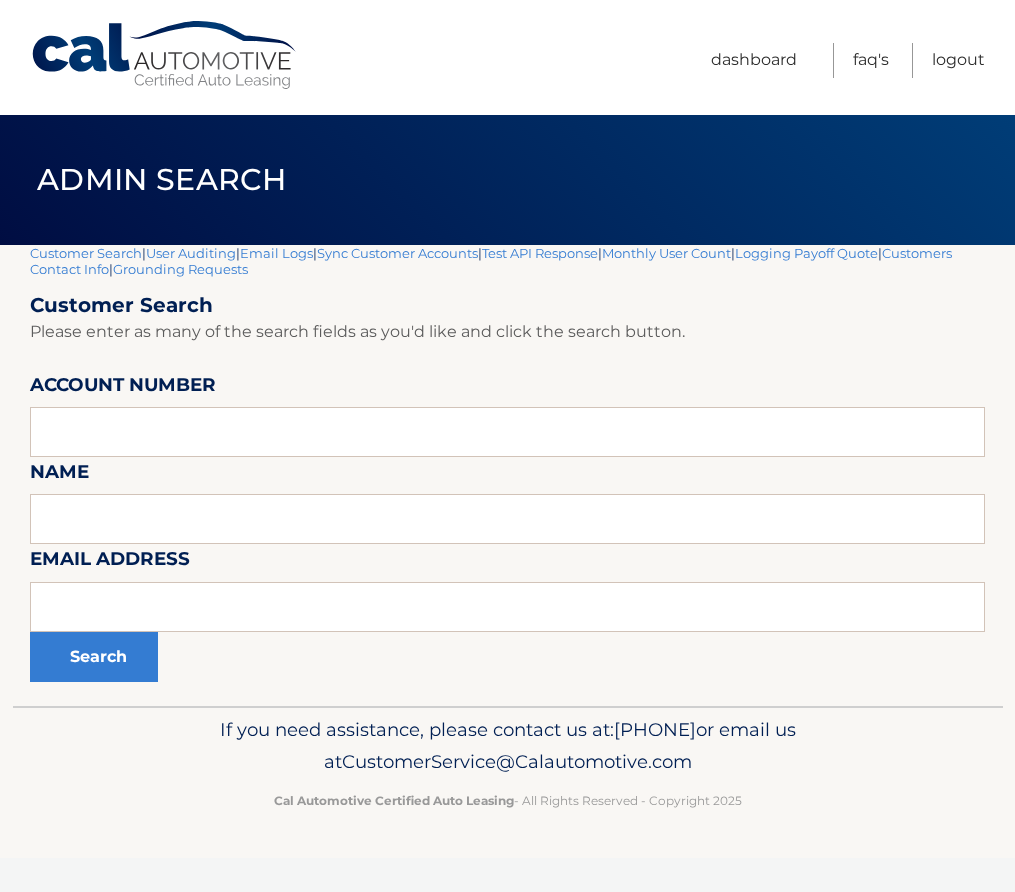 scroll, scrollTop: 0, scrollLeft: 0, axis: both 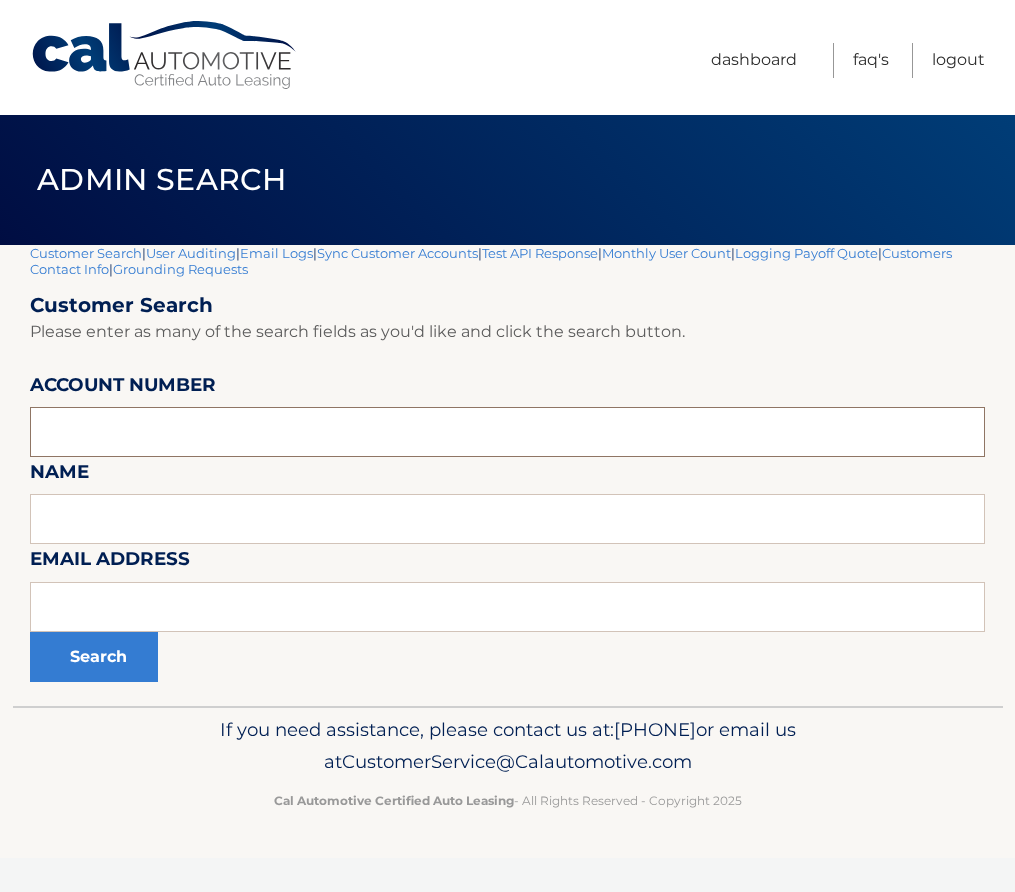 click at bounding box center [507, 432] 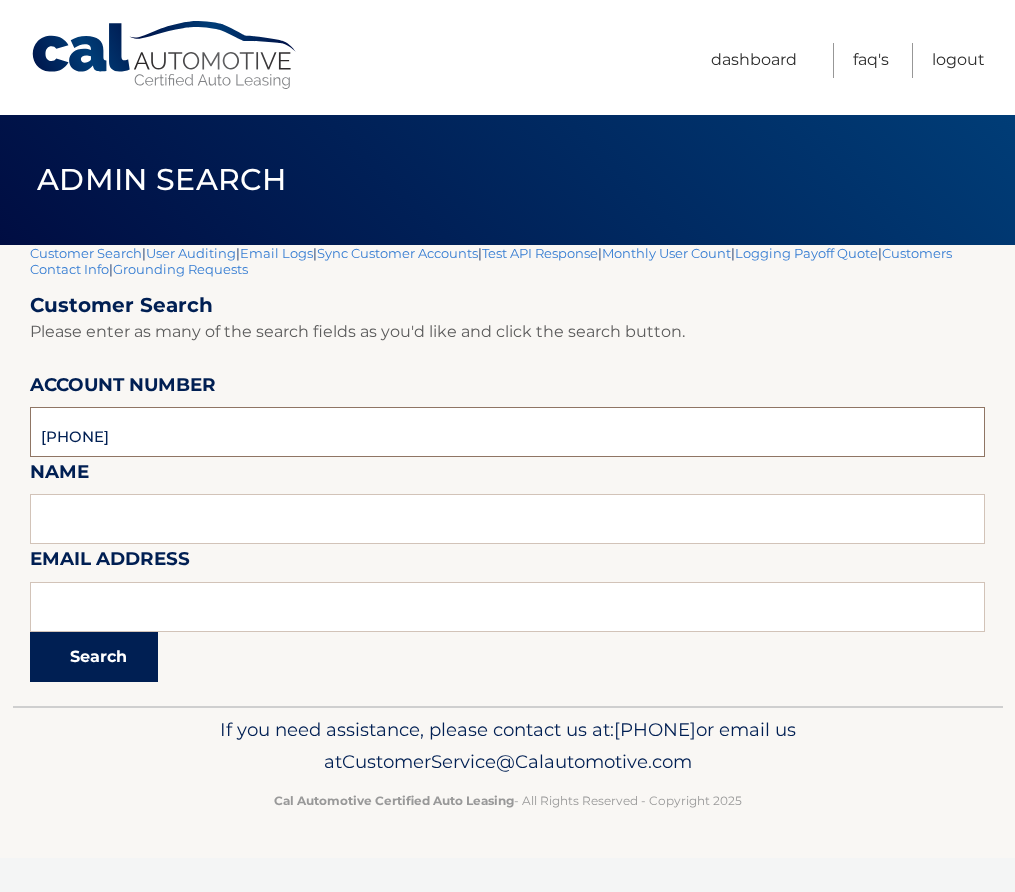 type on "44455528135" 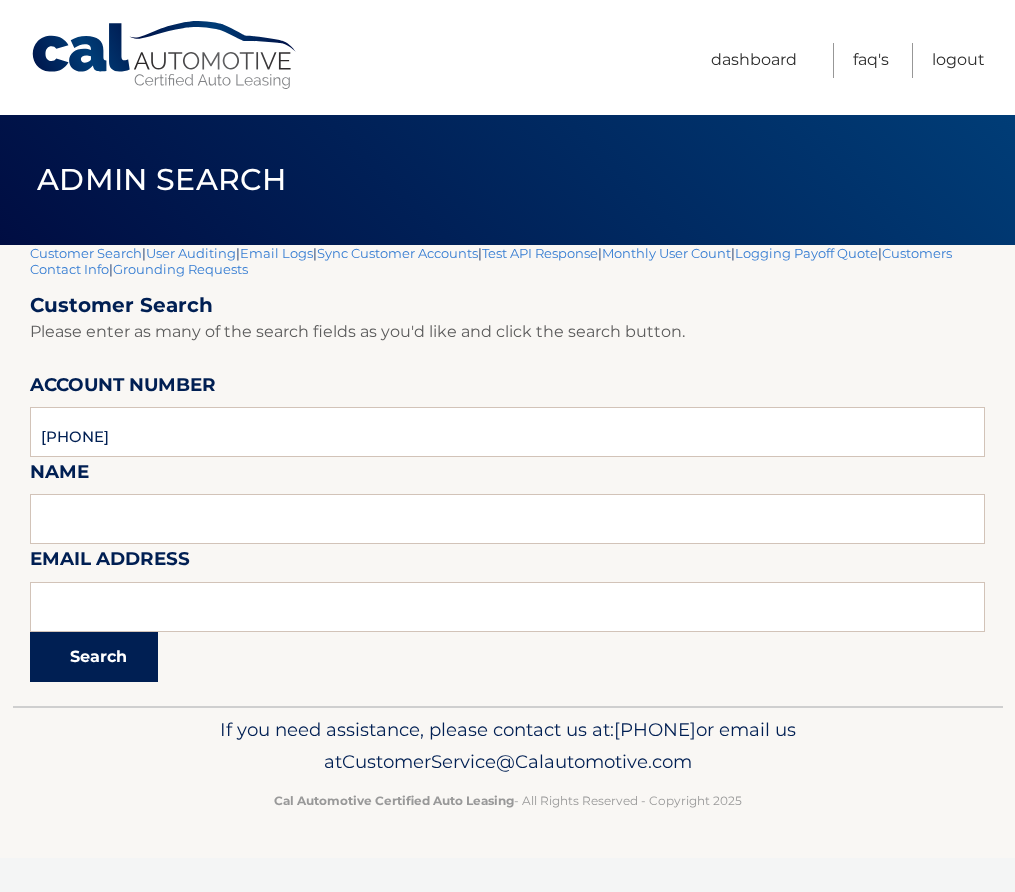 click on "Search" at bounding box center (94, 657) 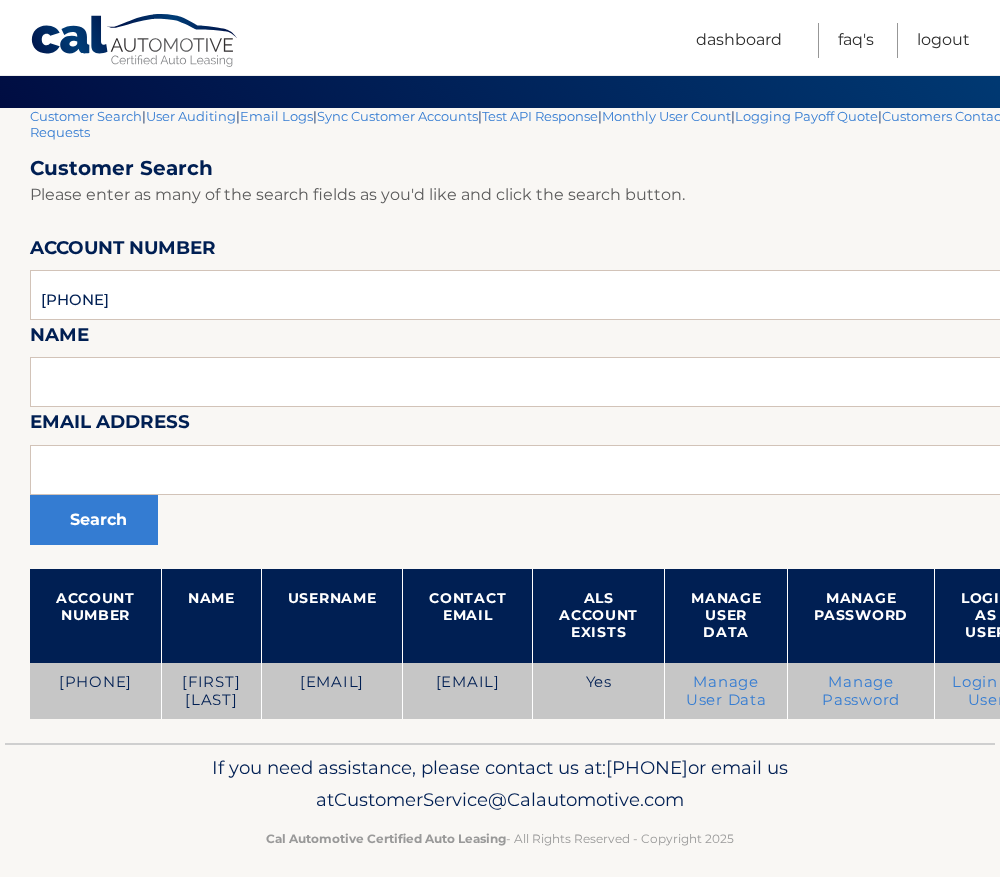scroll, scrollTop: 139, scrollLeft: 0, axis: vertical 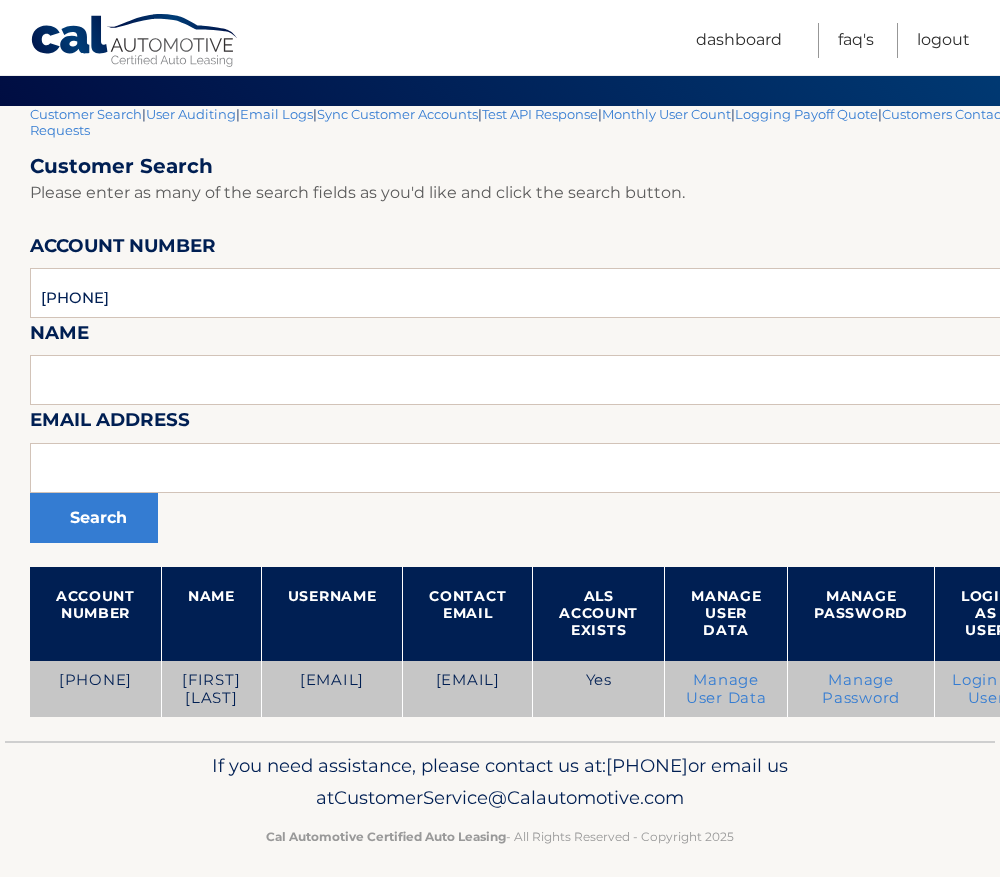drag, startPoint x: 487, startPoint y: 669, endPoint x: 266, endPoint y: 673, distance: 221.0362 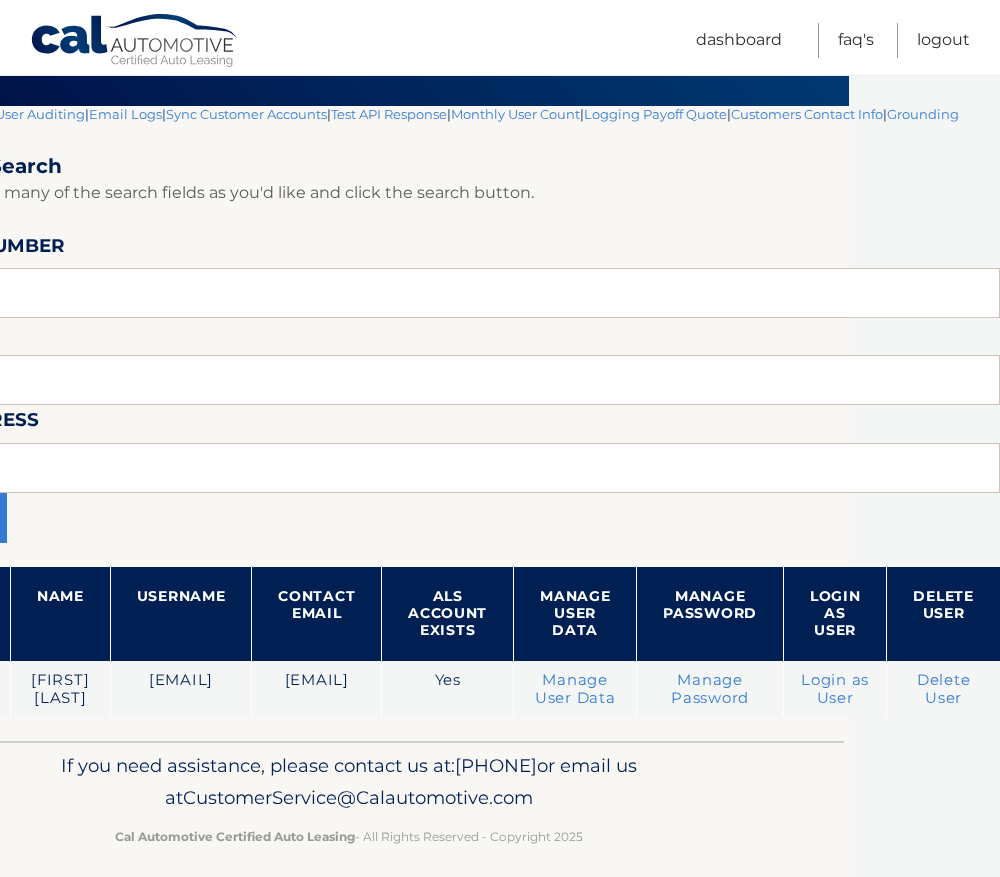 scroll, scrollTop: 139, scrollLeft: 355, axis: both 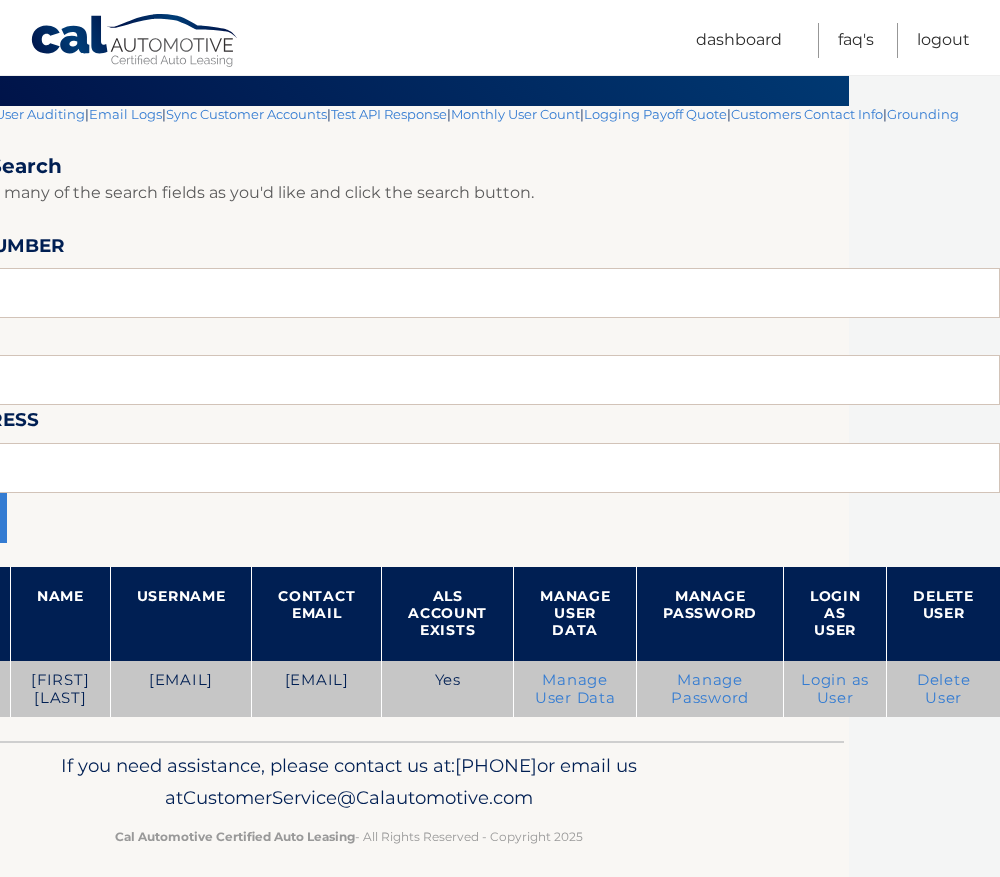 click on "Login as User" at bounding box center (835, 689) 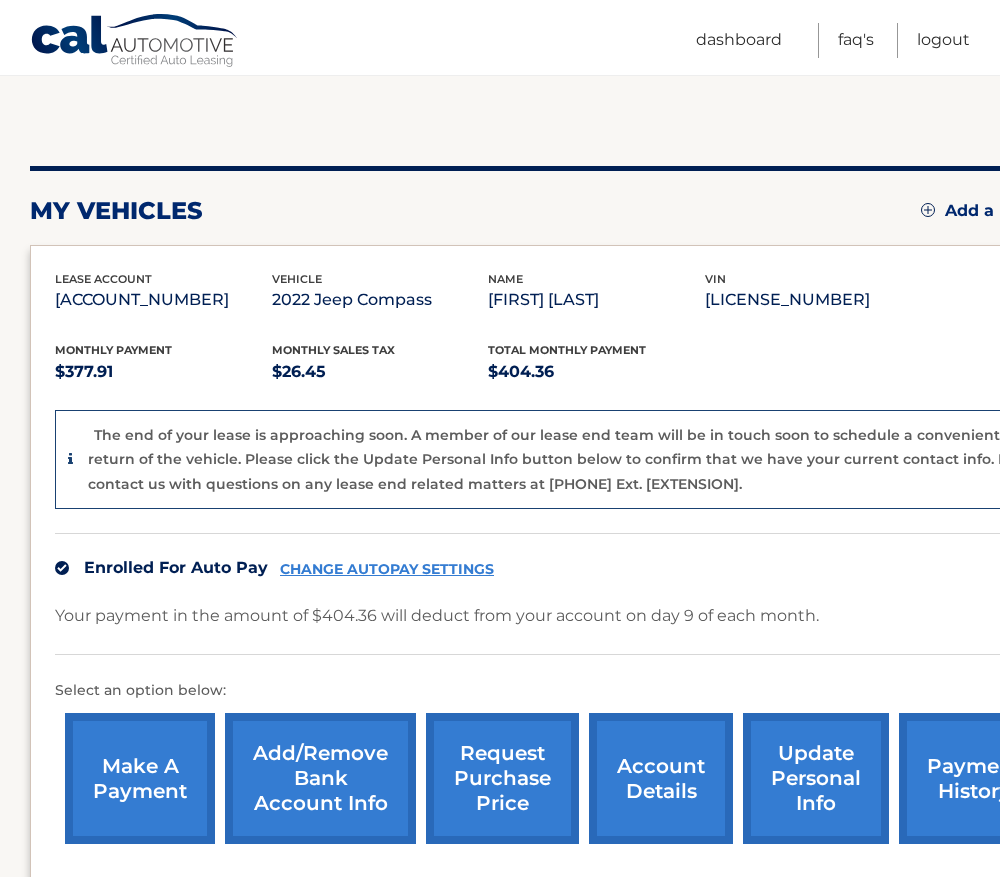scroll, scrollTop: 383, scrollLeft: 0, axis: vertical 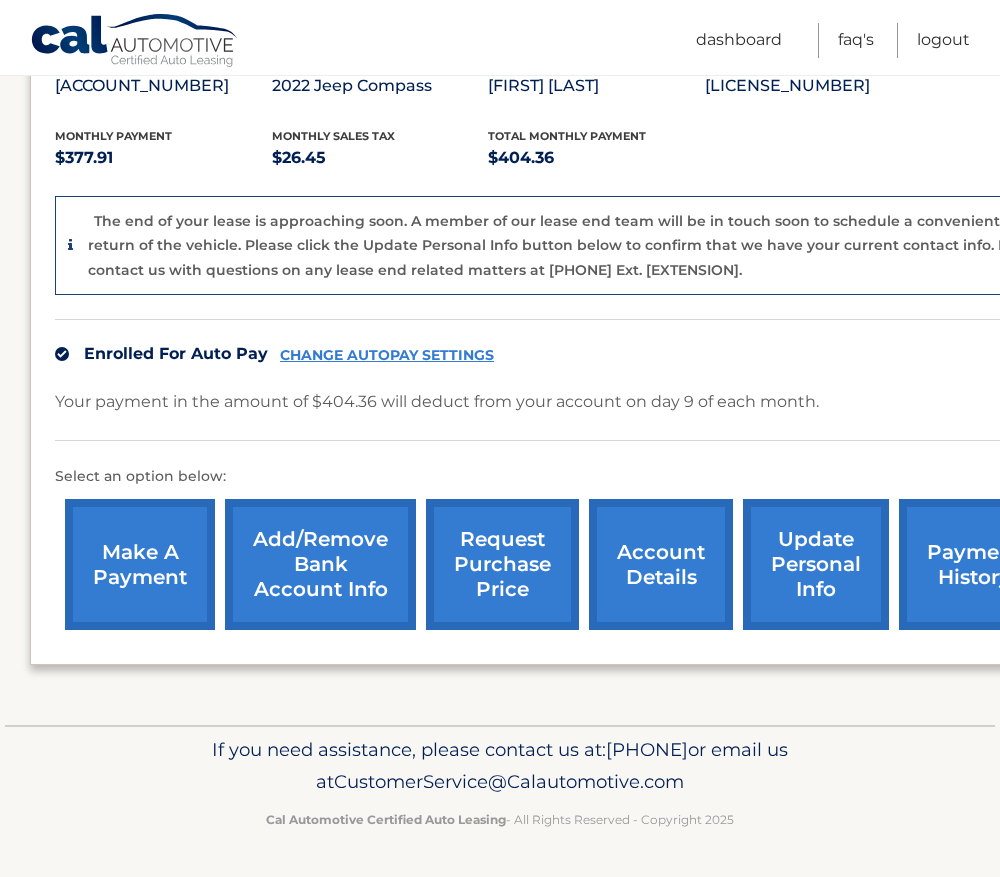 click on "update personal info" at bounding box center [816, 564] 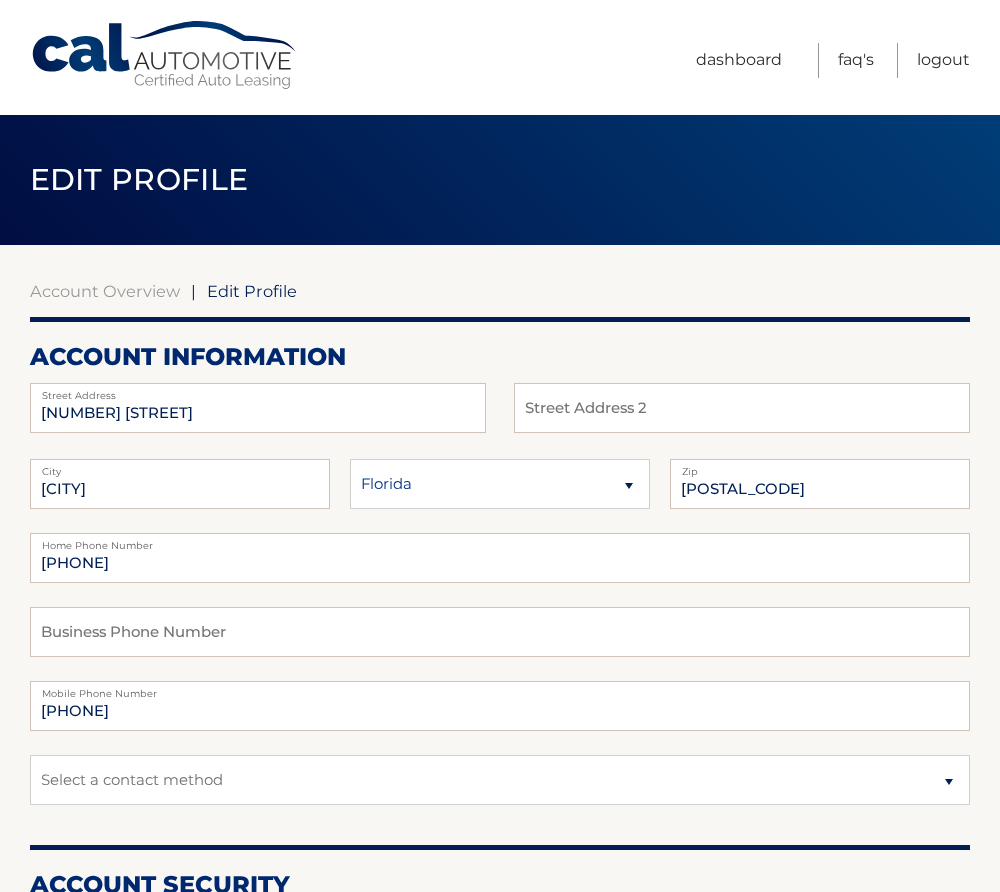 scroll, scrollTop: 0, scrollLeft: 0, axis: both 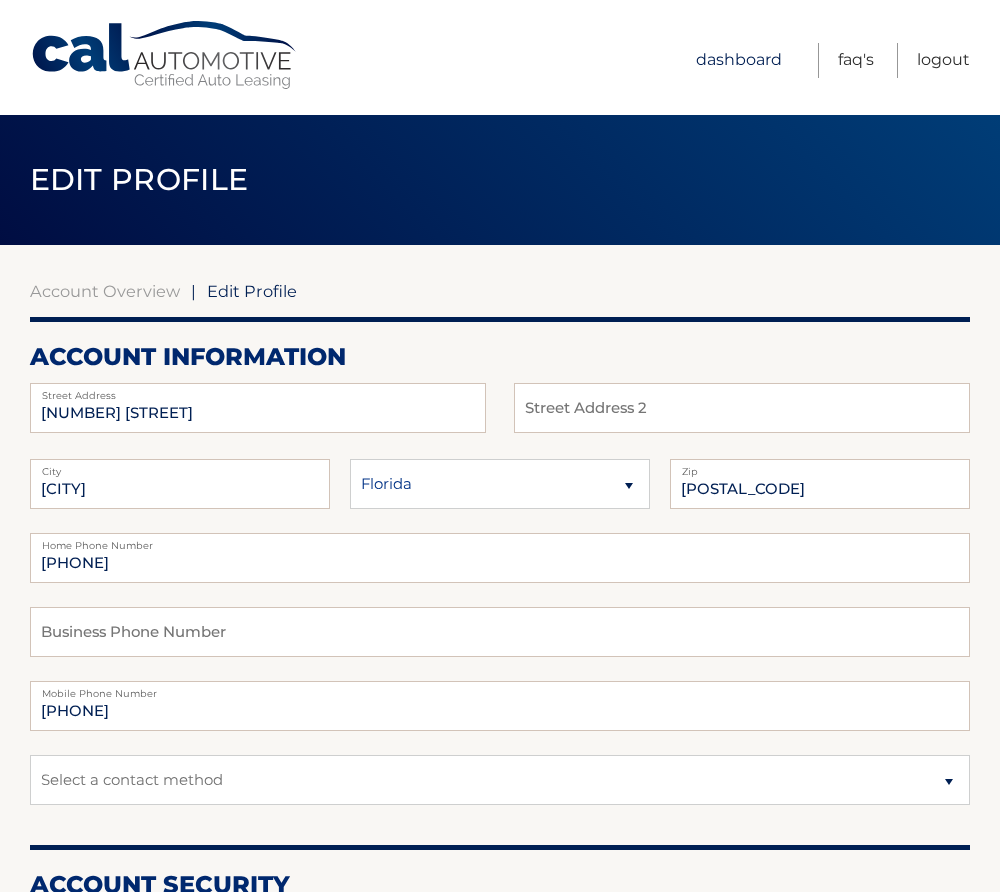 click on "Dashboard" at bounding box center (739, 60) 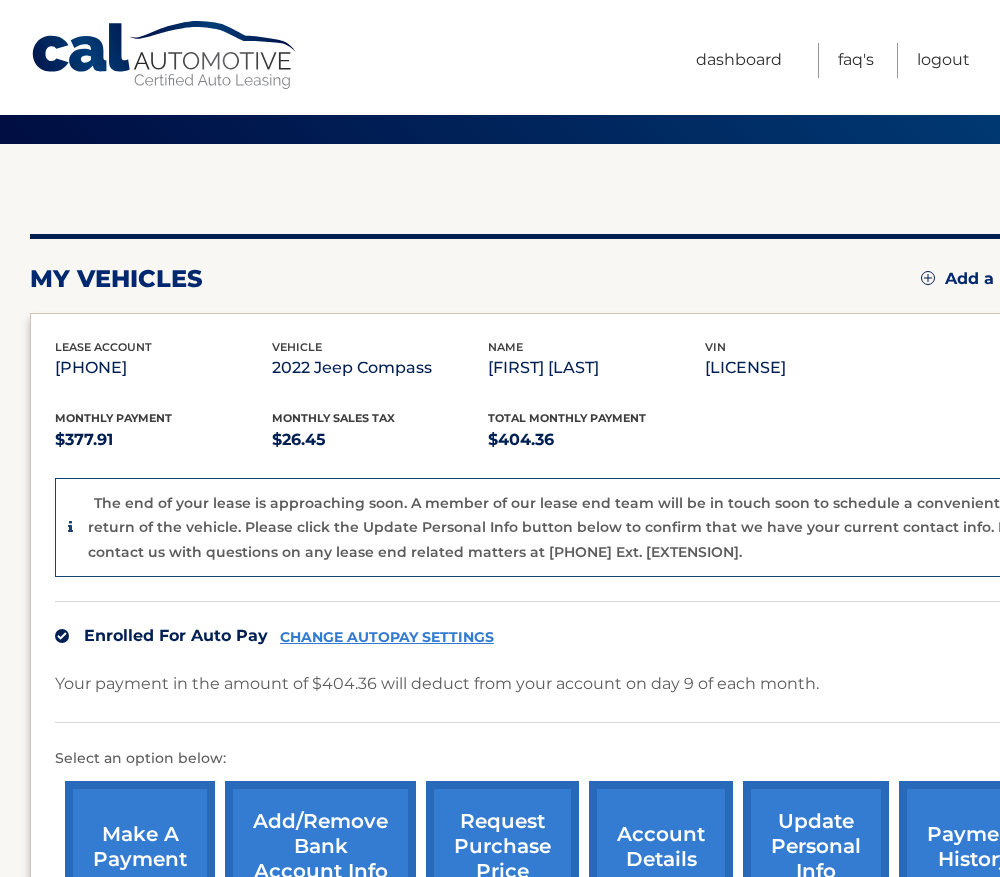 scroll, scrollTop: 383, scrollLeft: 0, axis: vertical 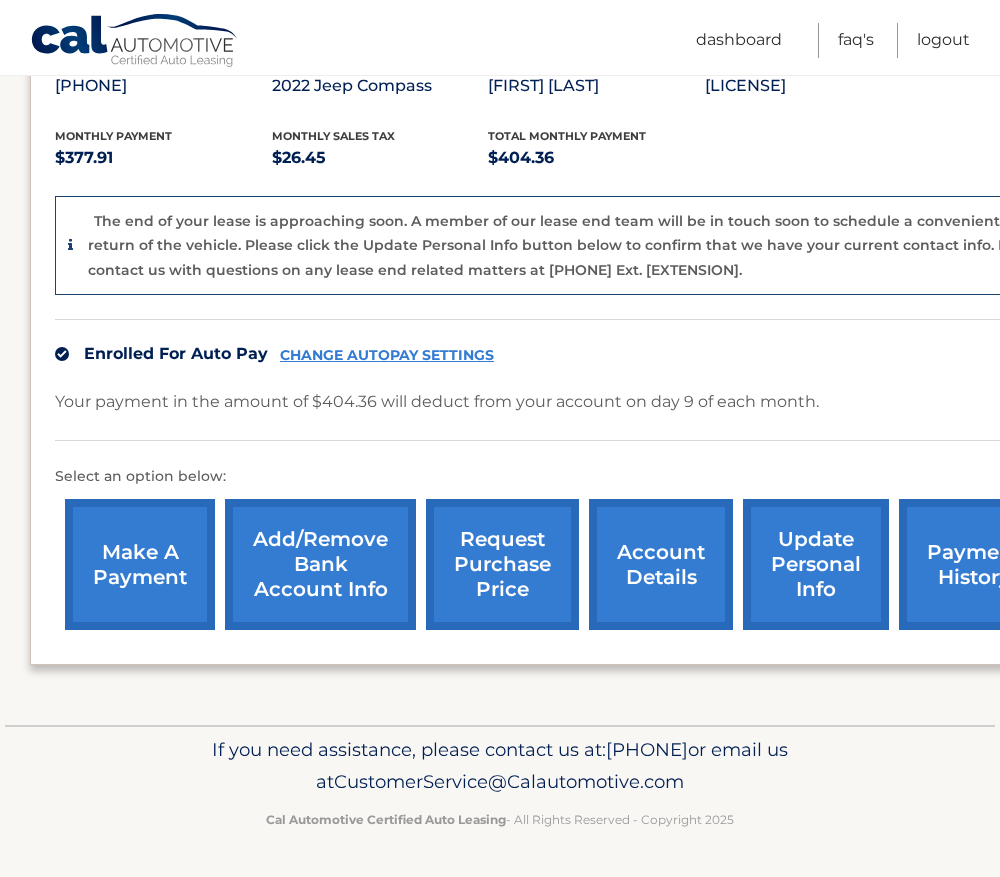 click on "update personal info" at bounding box center [816, 564] 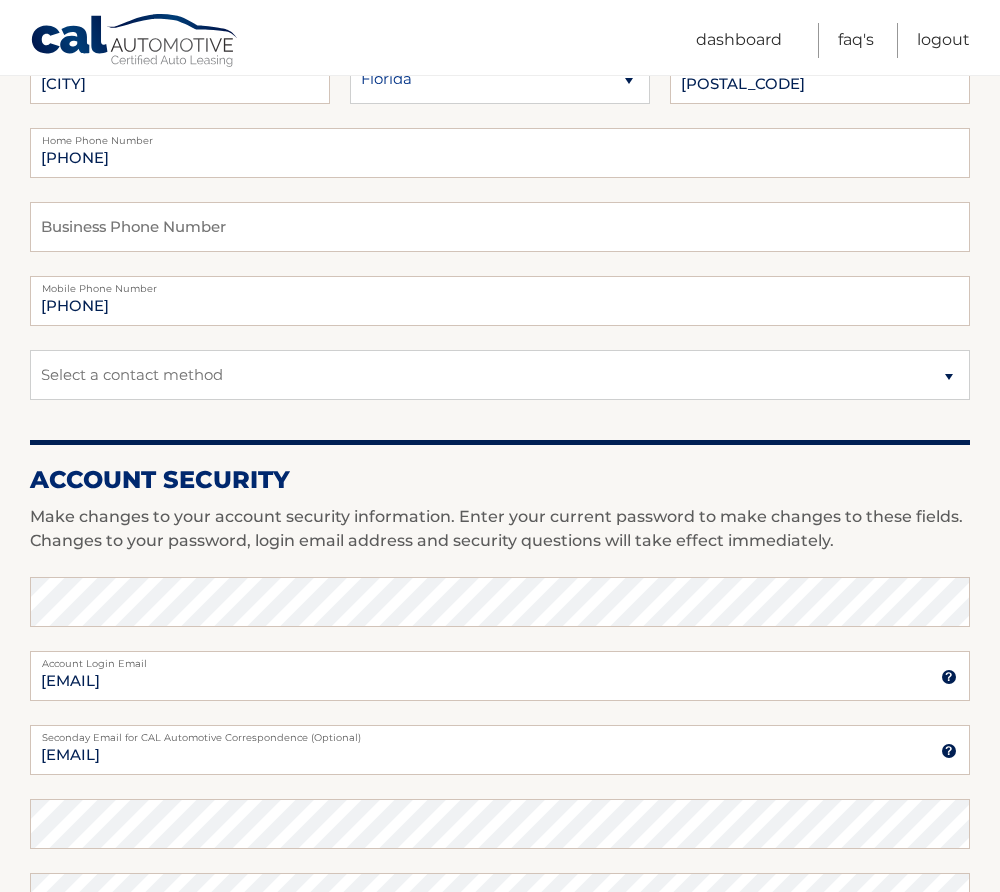 scroll, scrollTop: 600, scrollLeft: 0, axis: vertical 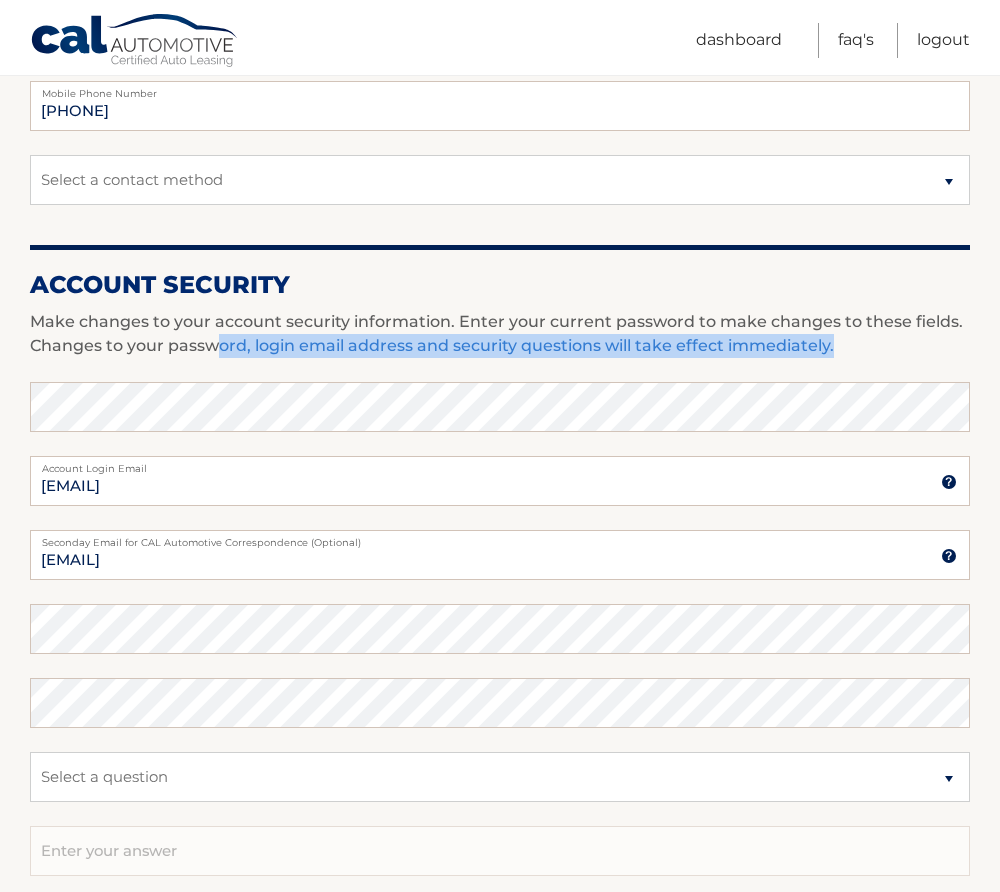 drag, startPoint x: 561, startPoint y: 360, endPoint x: 216, endPoint y: 350, distance: 345.1449 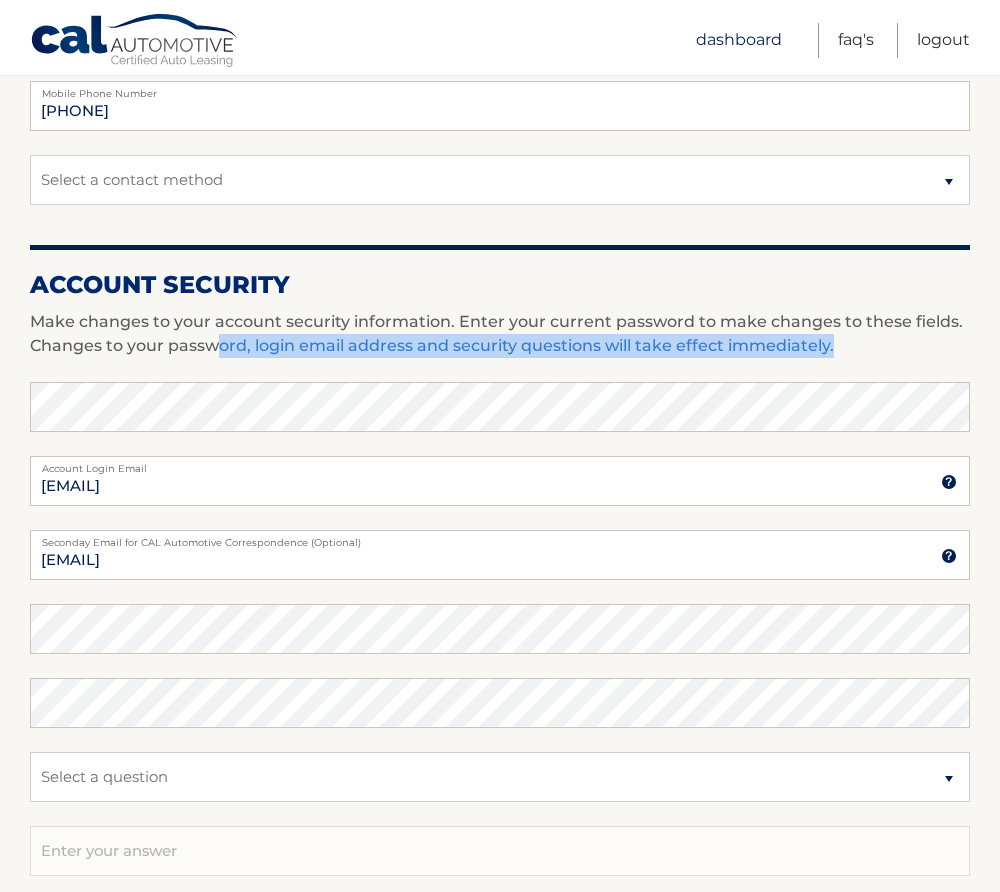 click on "Dashboard" at bounding box center [739, 40] 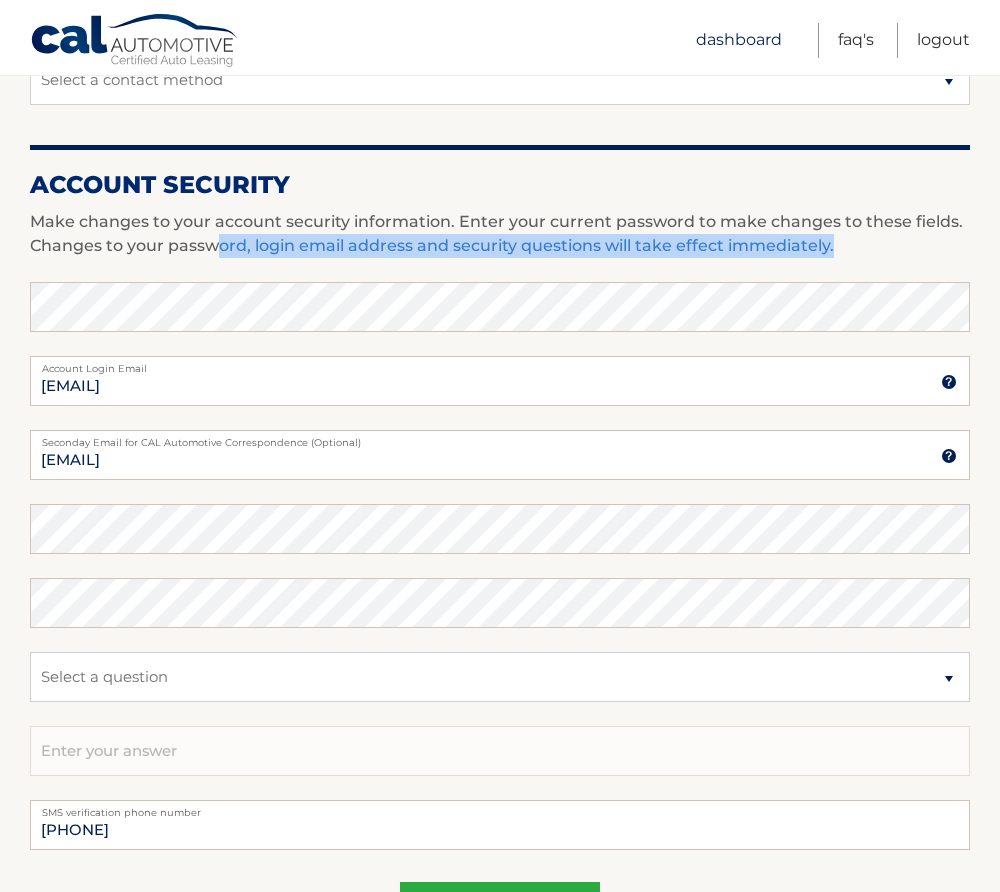 scroll, scrollTop: 774, scrollLeft: 0, axis: vertical 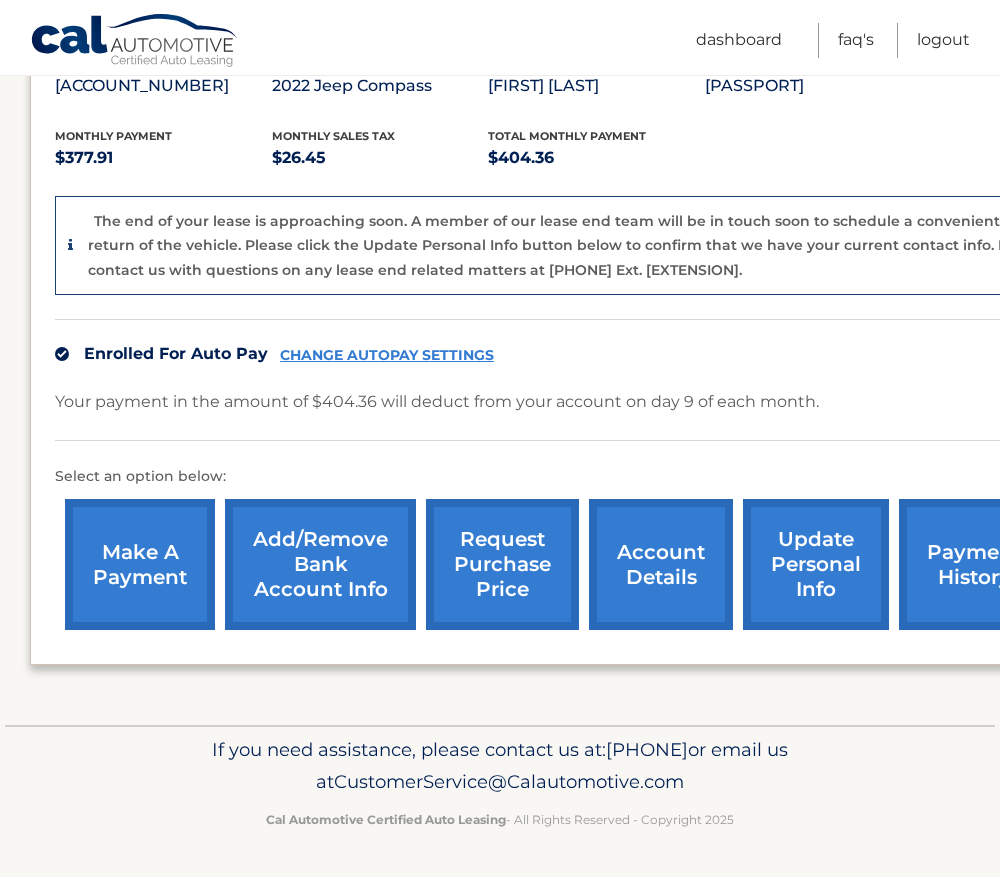 click on "update personal info" at bounding box center [816, 564] 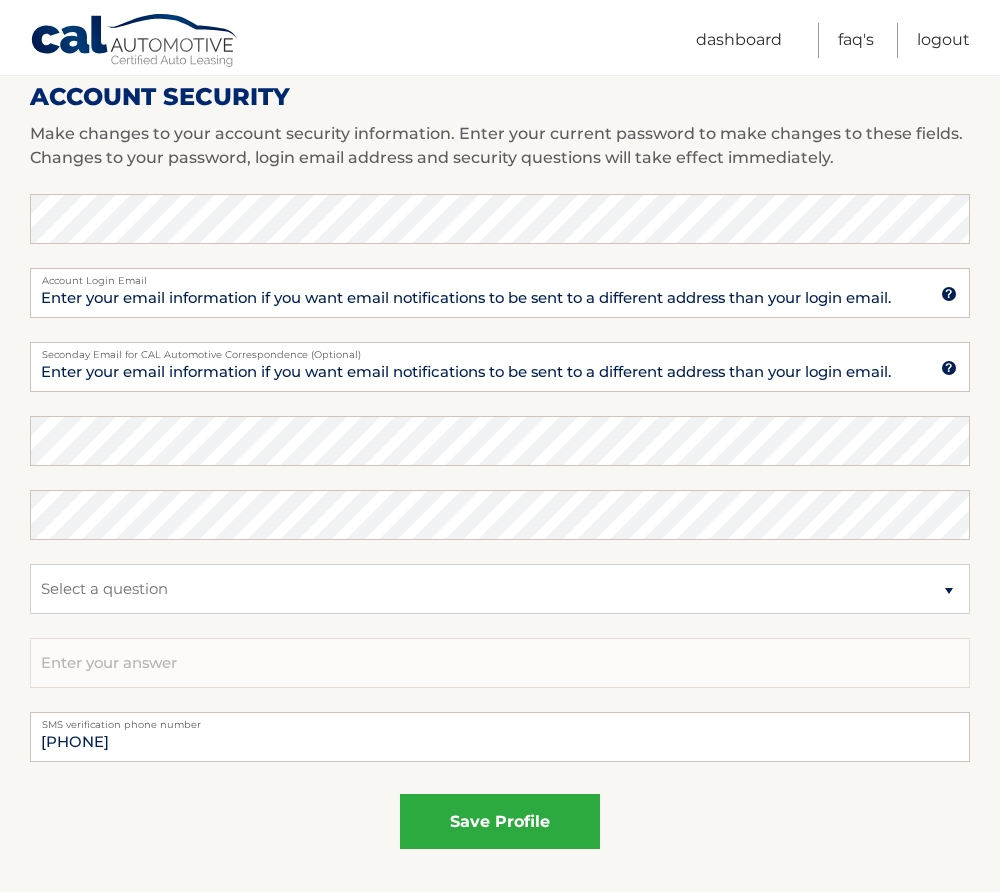 scroll, scrollTop: 800, scrollLeft: 0, axis: vertical 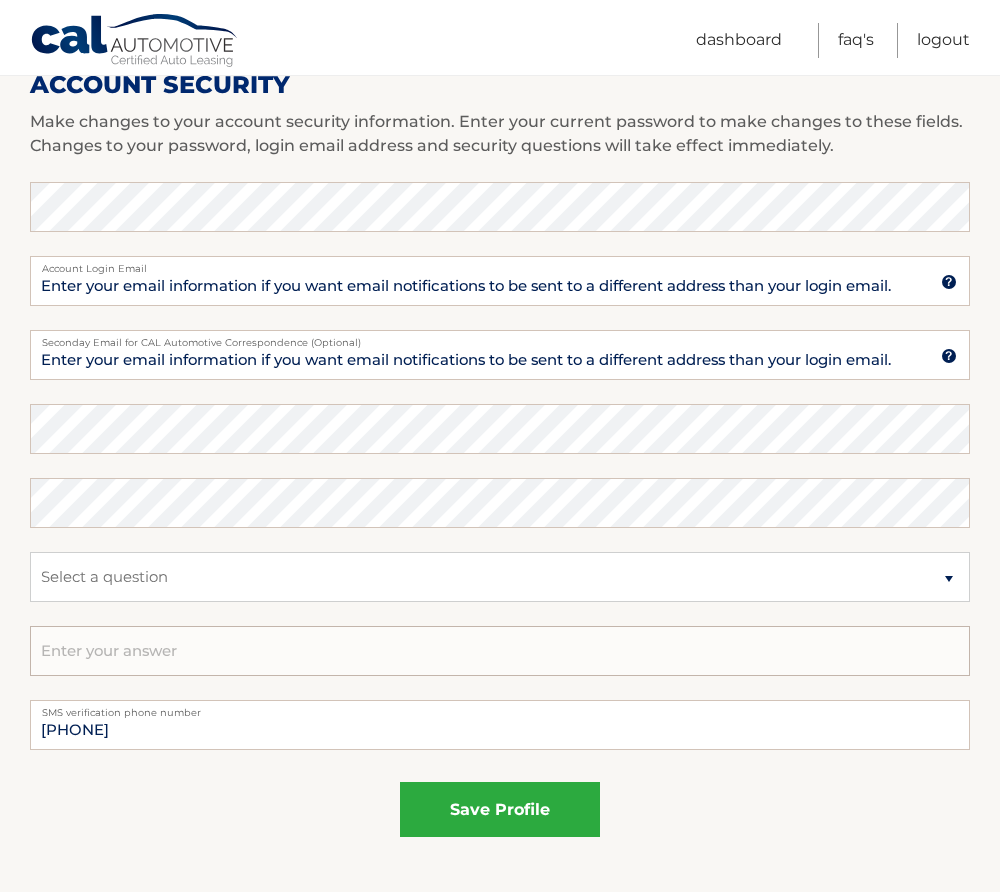 click at bounding box center [500, 651] 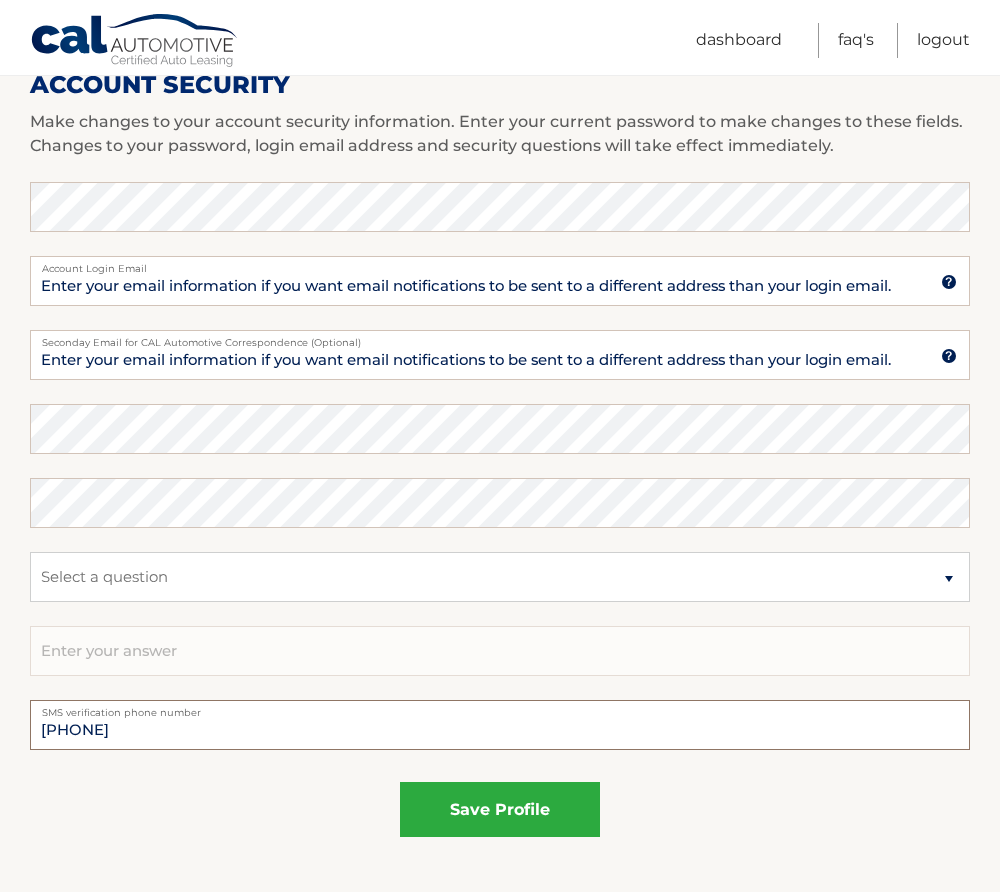 click on "9739345641" at bounding box center [500, 725] 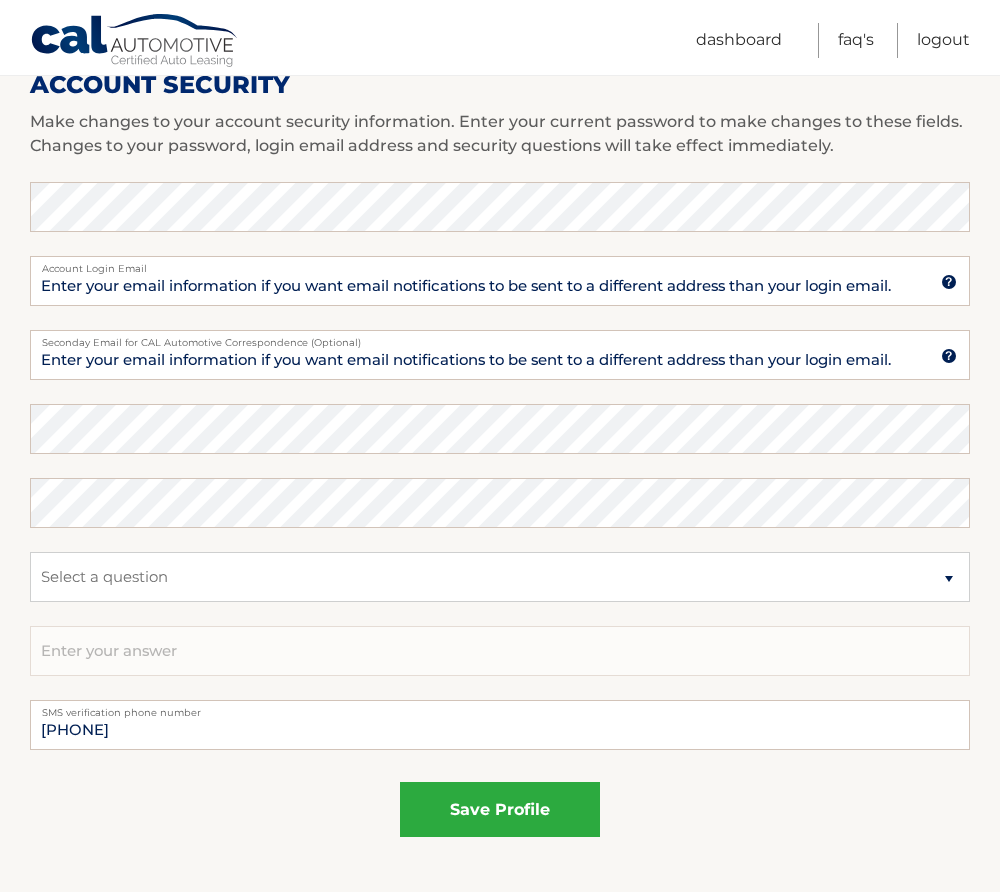 click at bounding box center [949, 282] 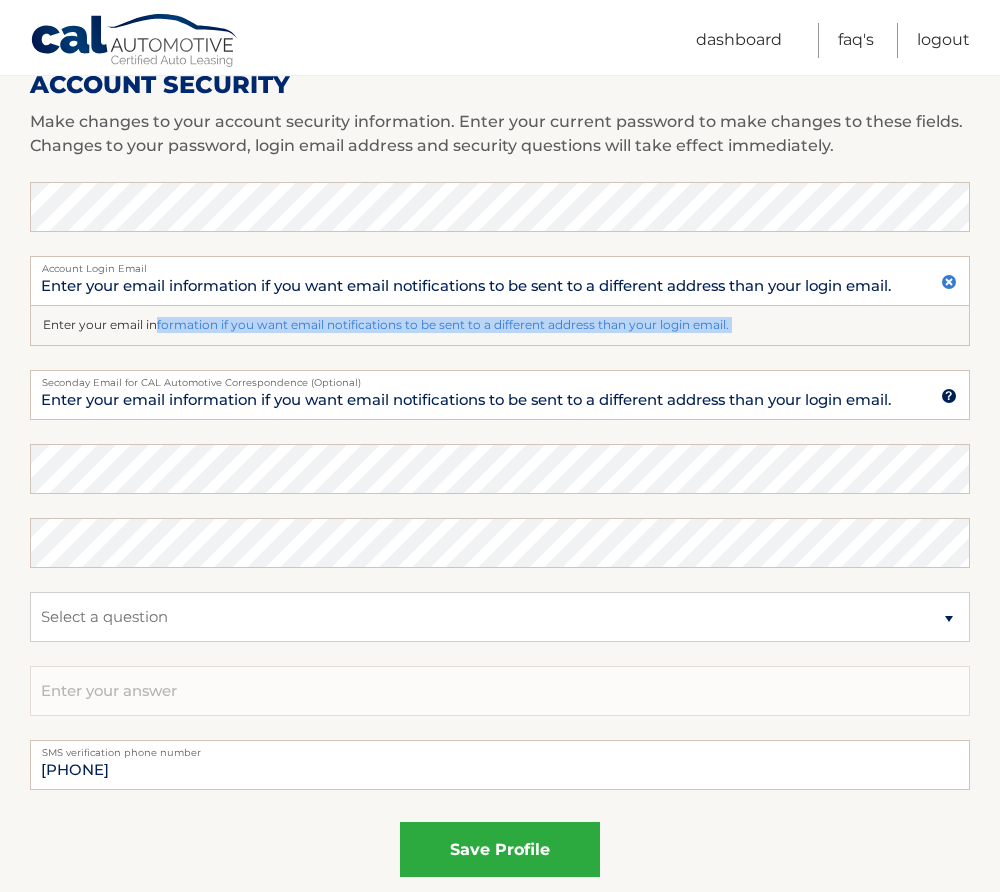 drag, startPoint x: 158, startPoint y: 326, endPoint x: 745, endPoint y: 347, distance: 587.3755 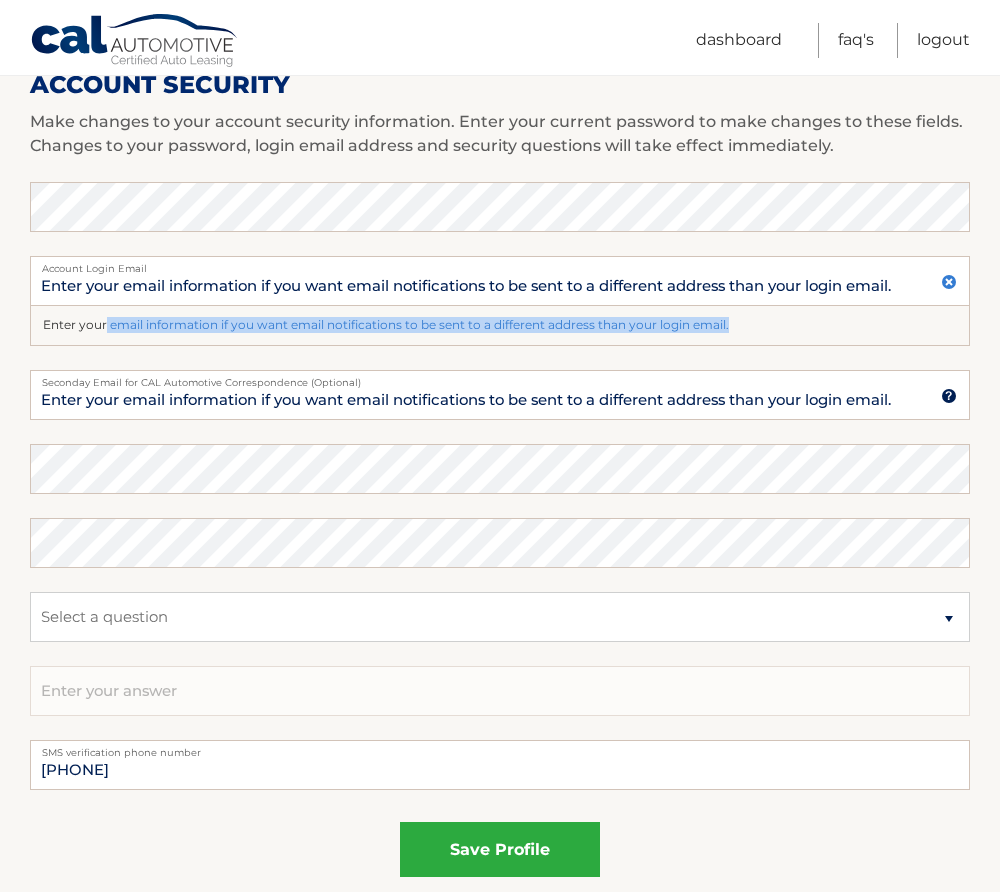 drag, startPoint x: 107, startPoint y: 324, endPoint x: 760, endPoint y: 329, distance: 653.01917 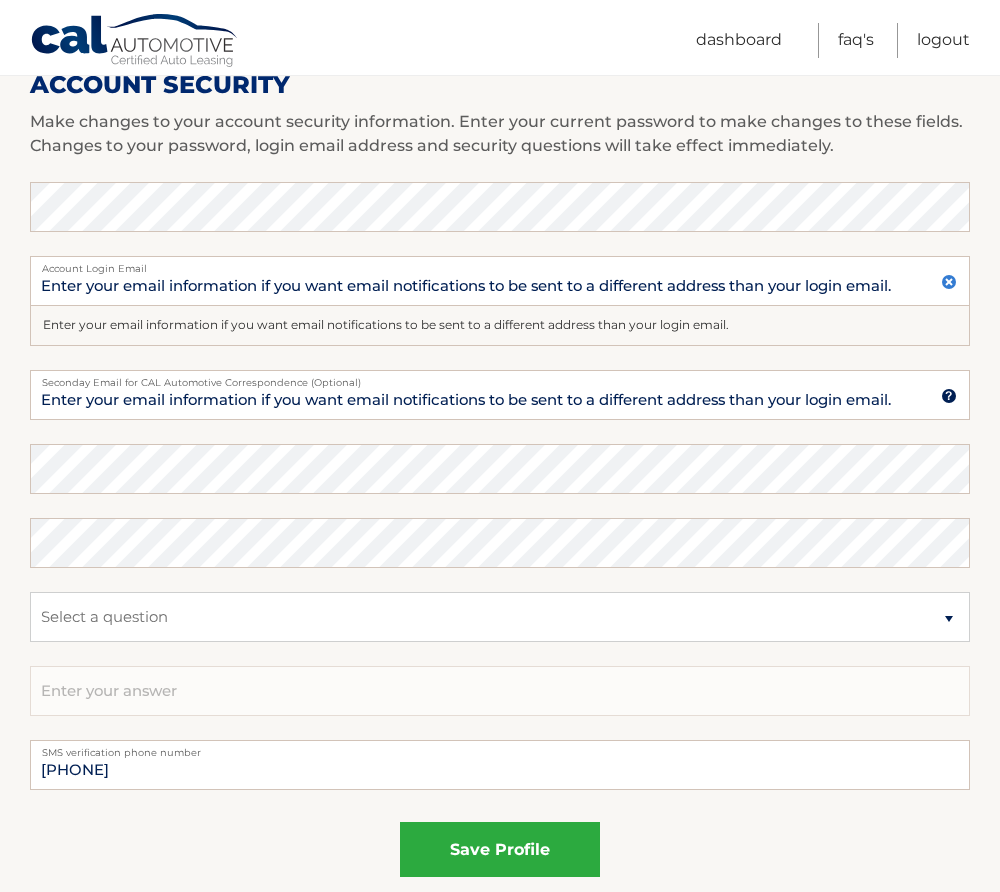 click on "Enter your email information if you want email notifications to be sent to a different address than your login email." at bounding box center [386, 324] 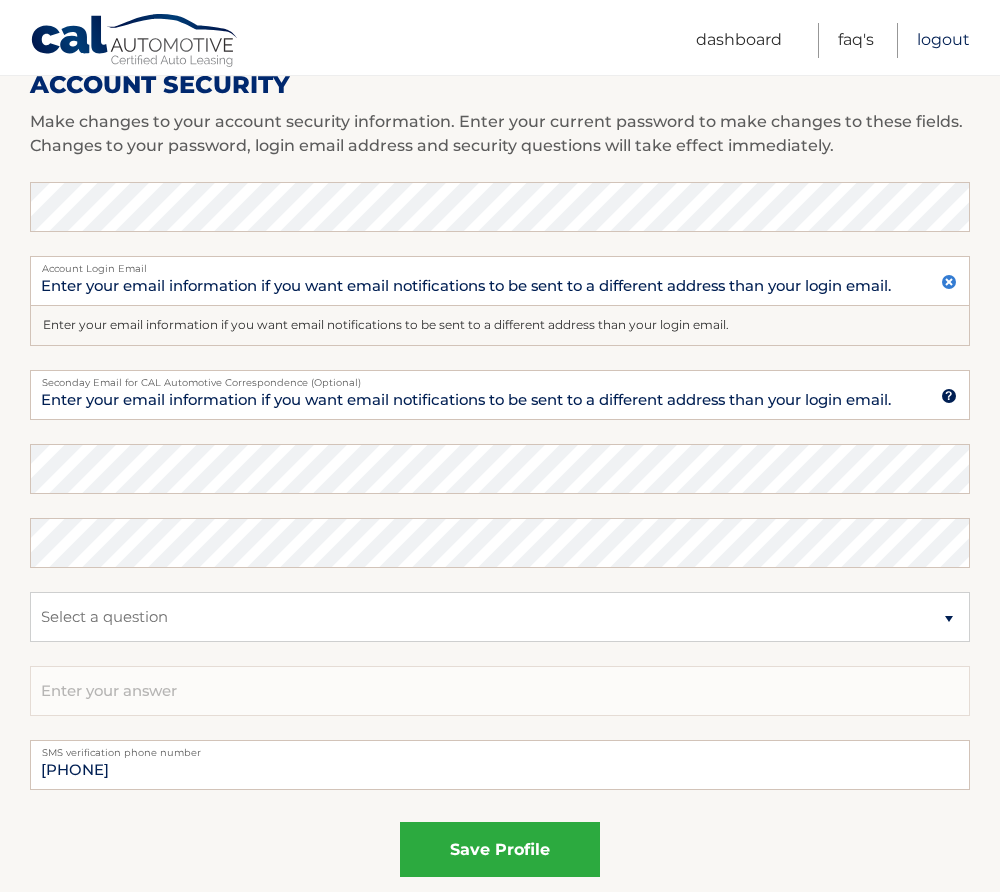 click on "Logout" at bounding box center [943, 40] 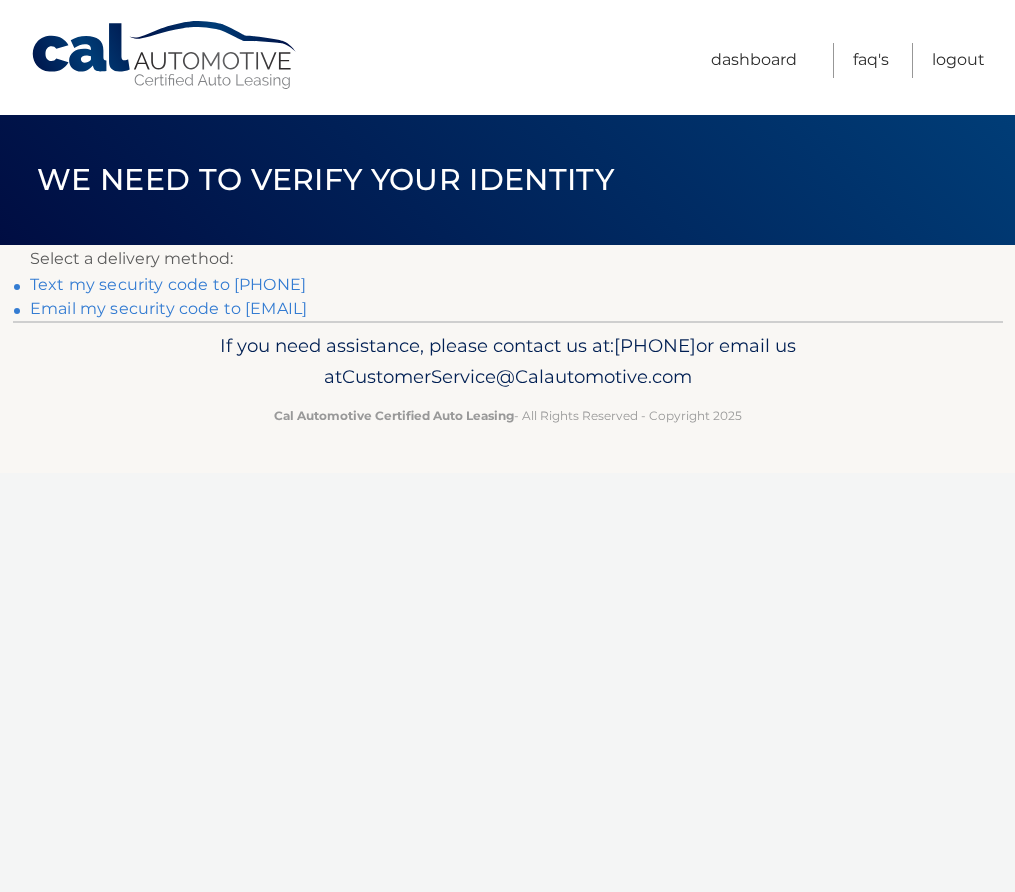 scroll, scrollTop: 0, scrollLeft: 0, axis: both 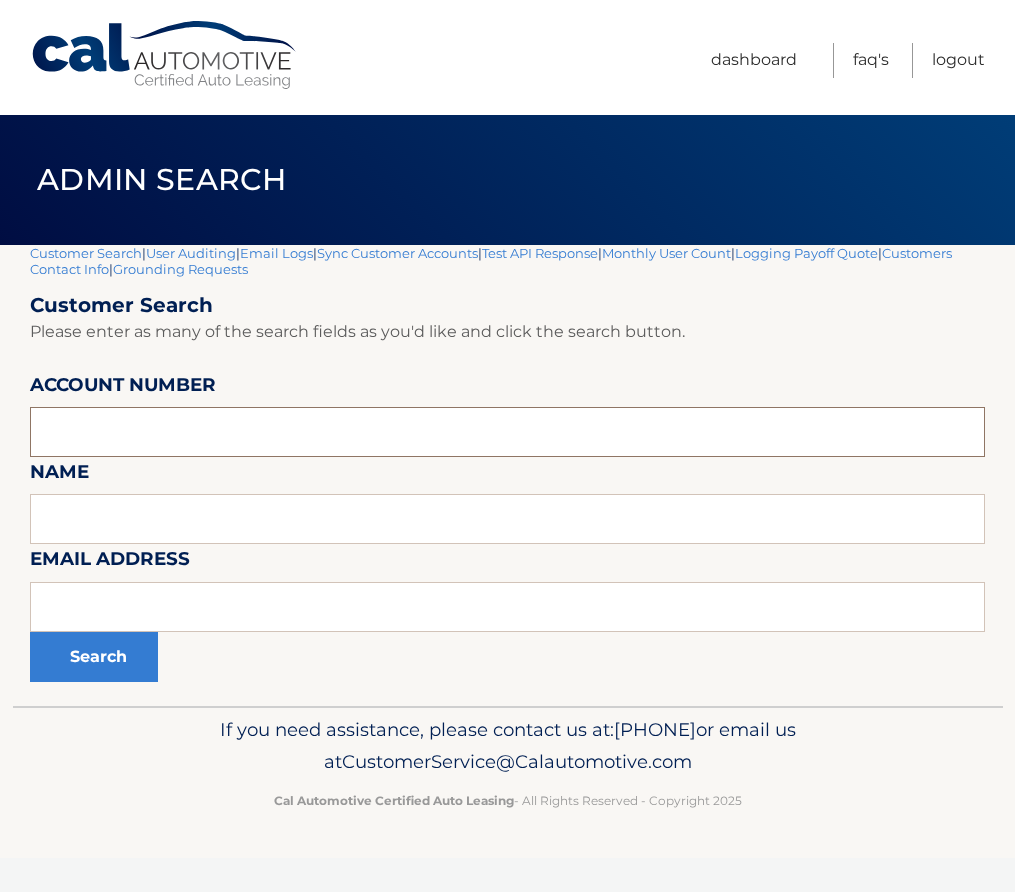 click at bounding box center (507, 432) 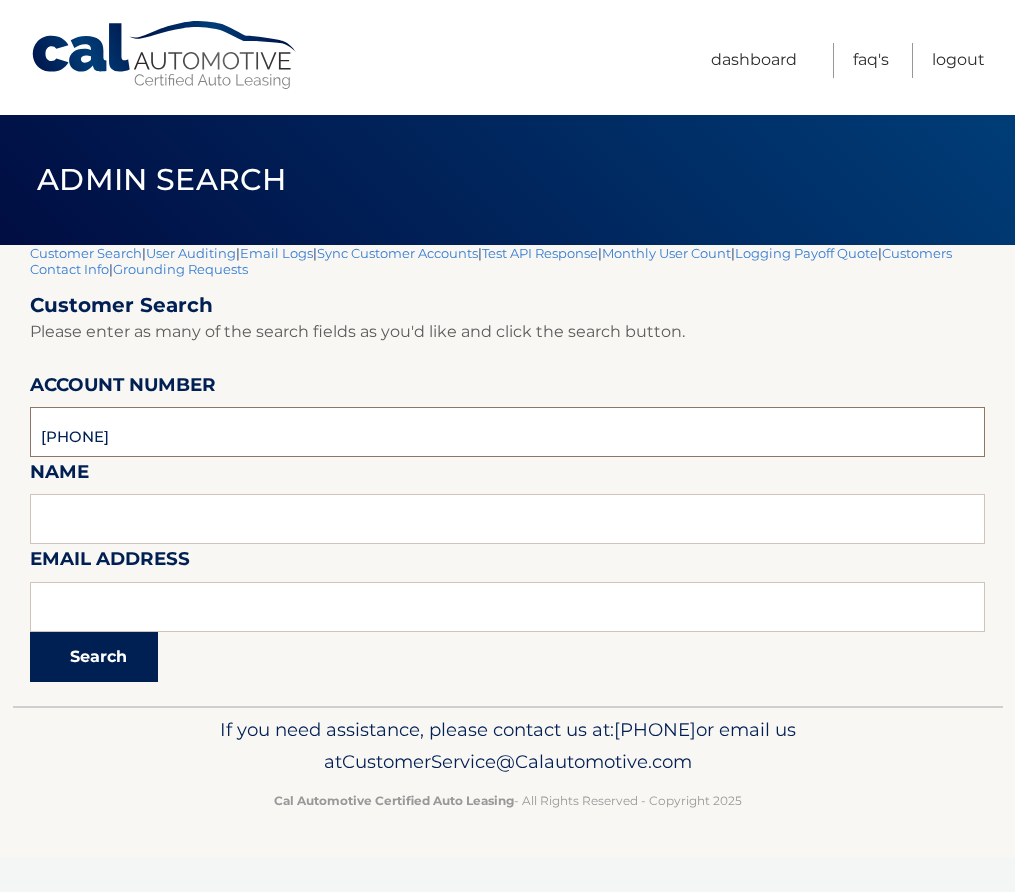 type on "[PHONE]" 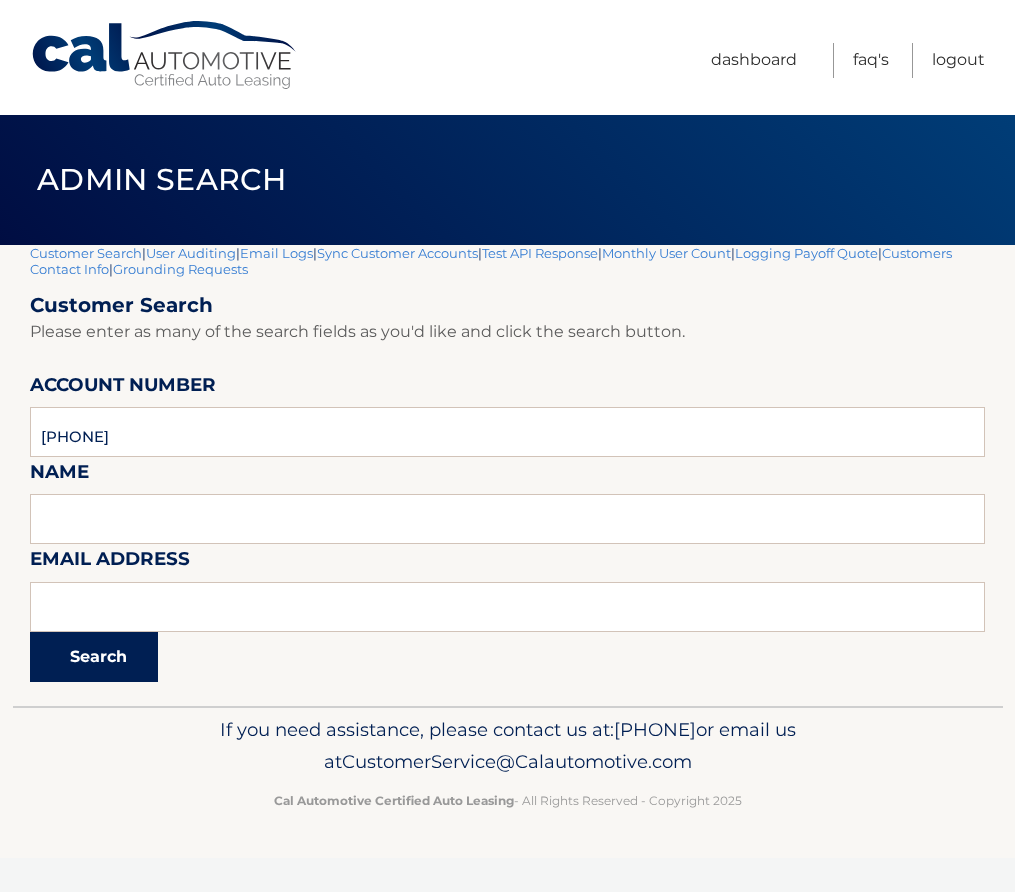 click on "Search" at bounding box center [94, 657] 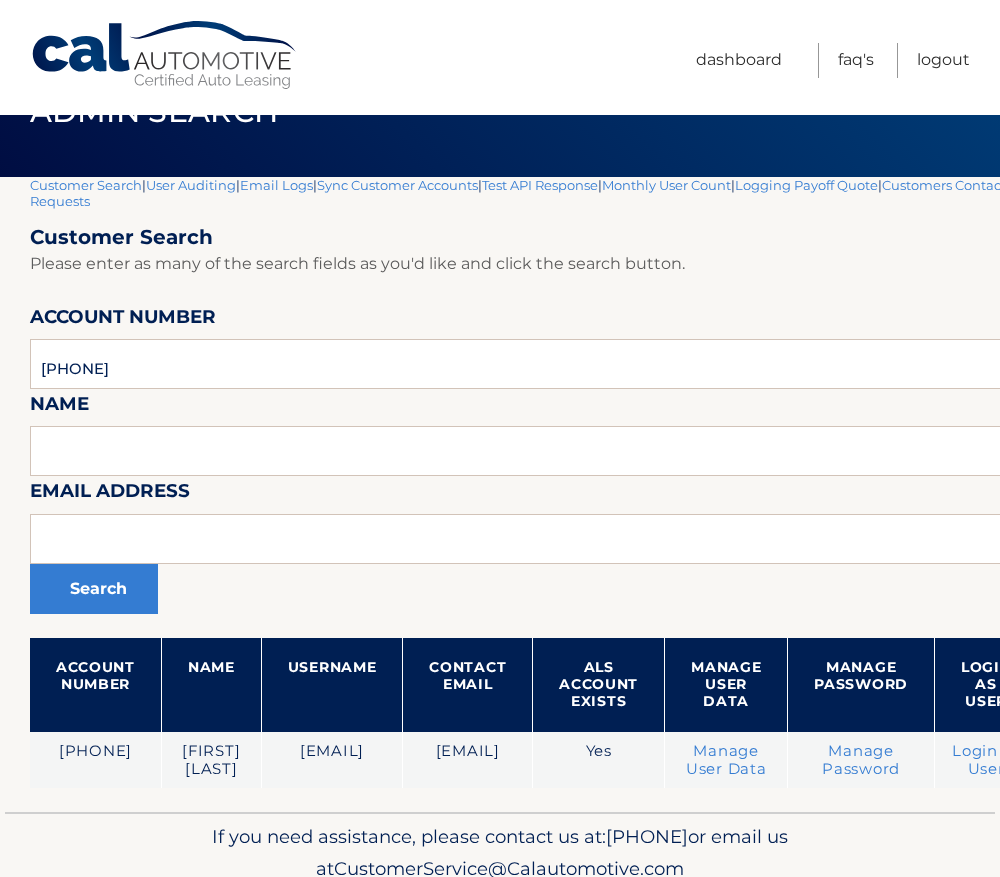 scroll, scrollTop: 139, scrollLeft: 0, axis: vertical 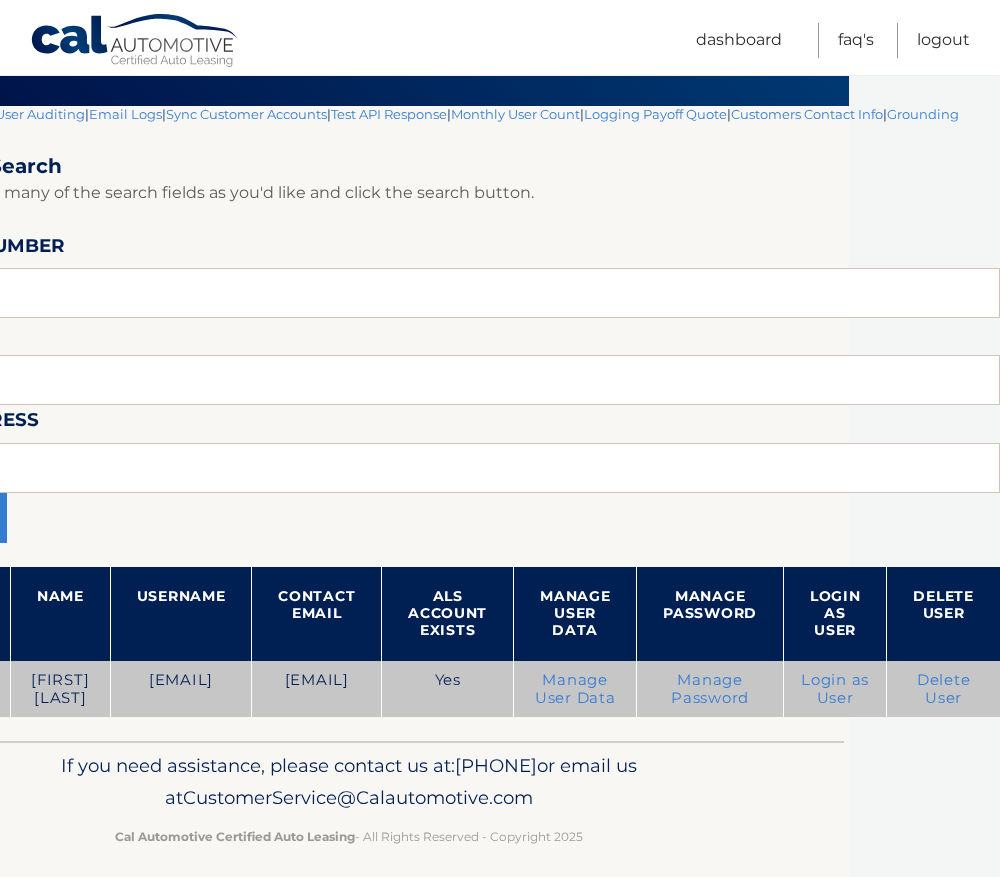click on "Login as User" at bounding box center [835, 689] 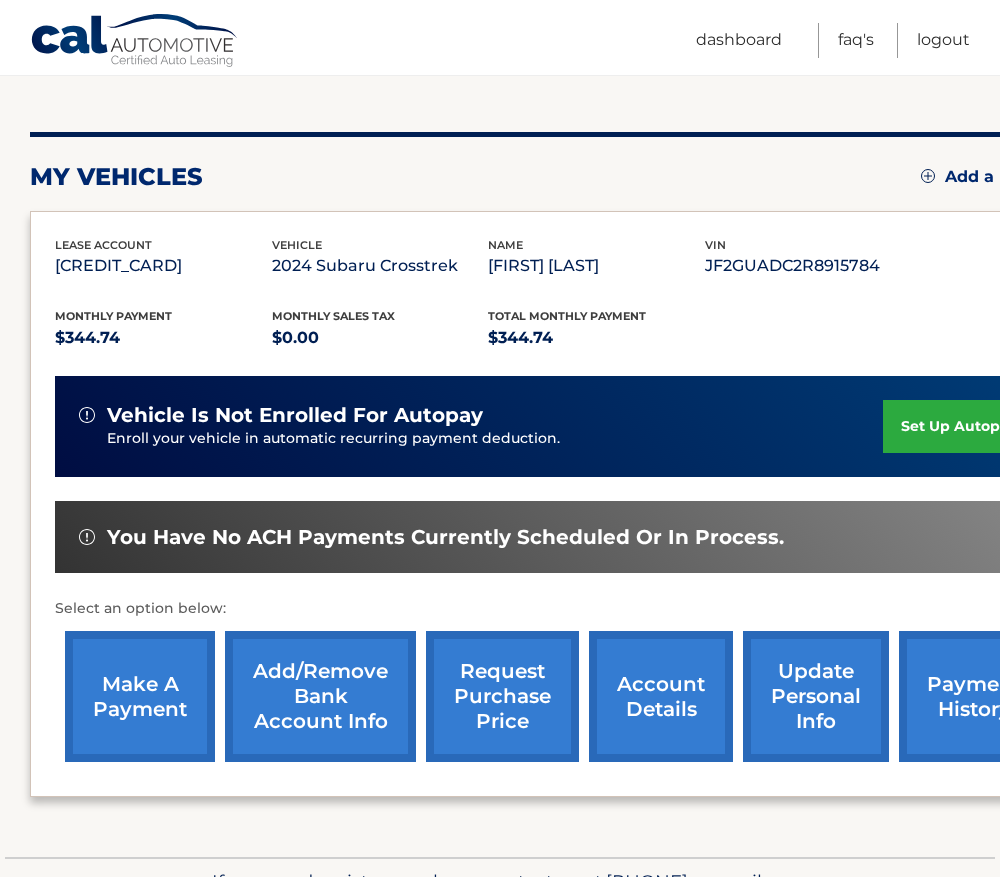 scroll, scrollTop: 335, scrollLeft: 0, axis: vertical 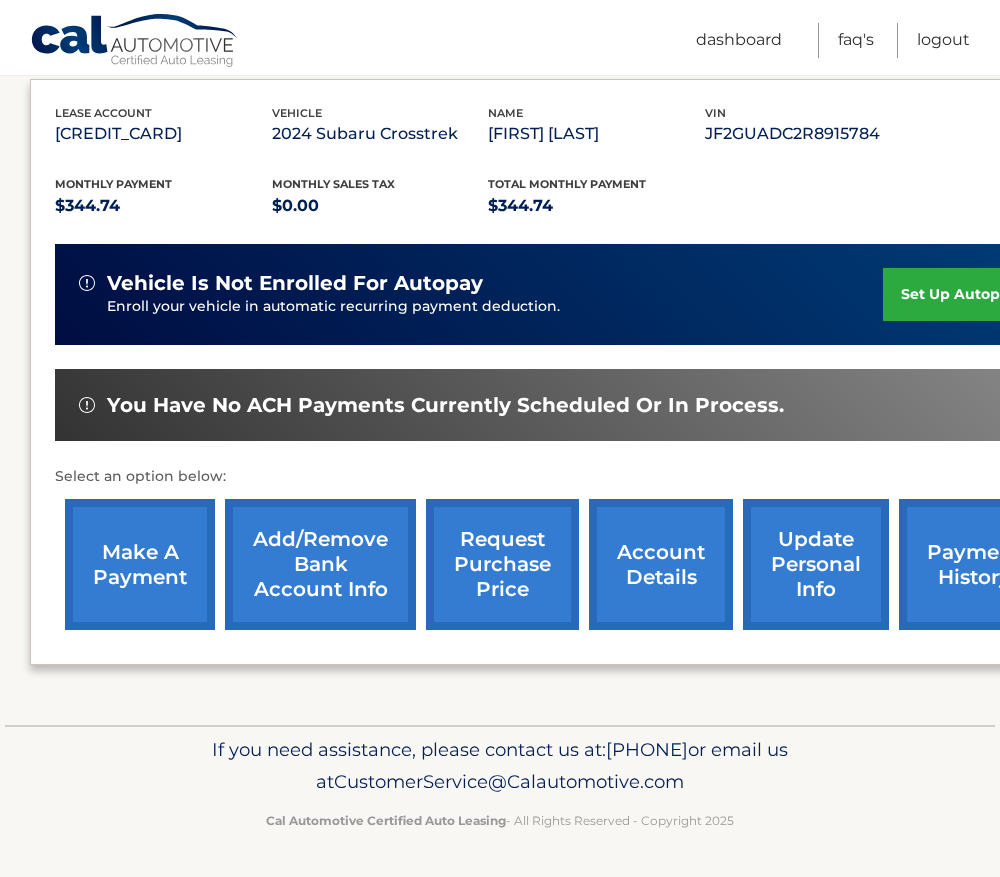click on "update personal info" at bounding box center [816, 564] 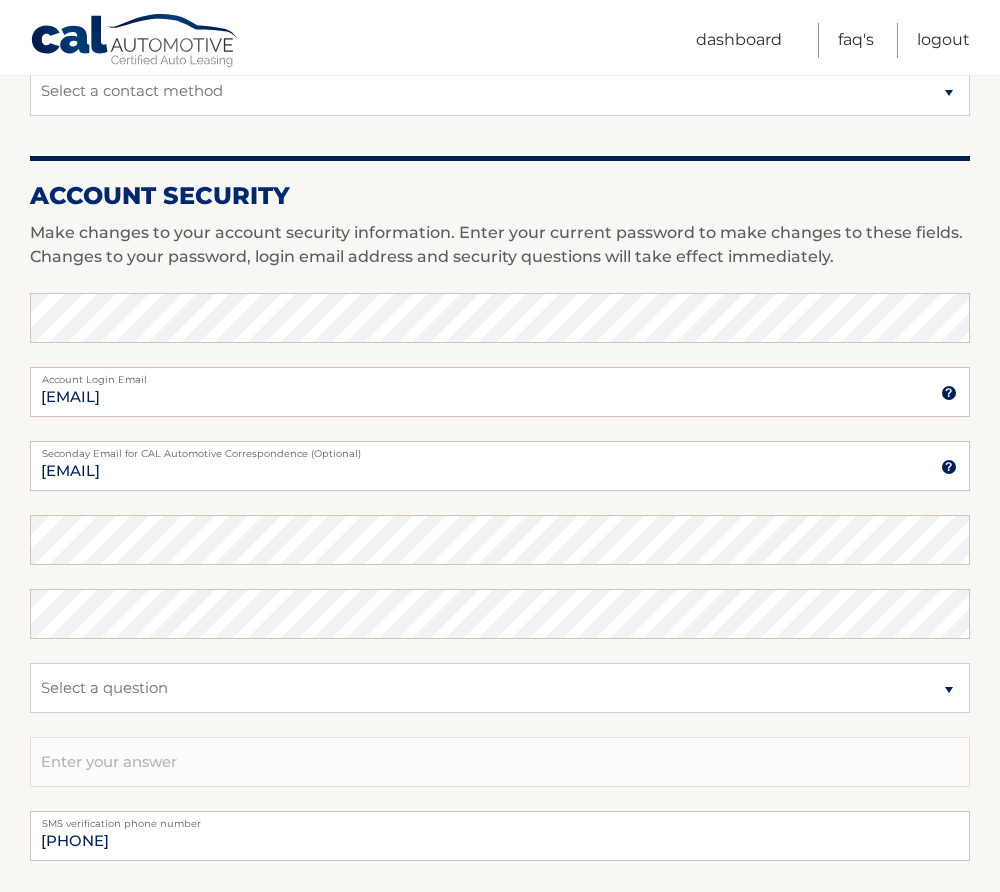 scroll, scrollTop: 700, scrollLeft: 0, axis: vertical 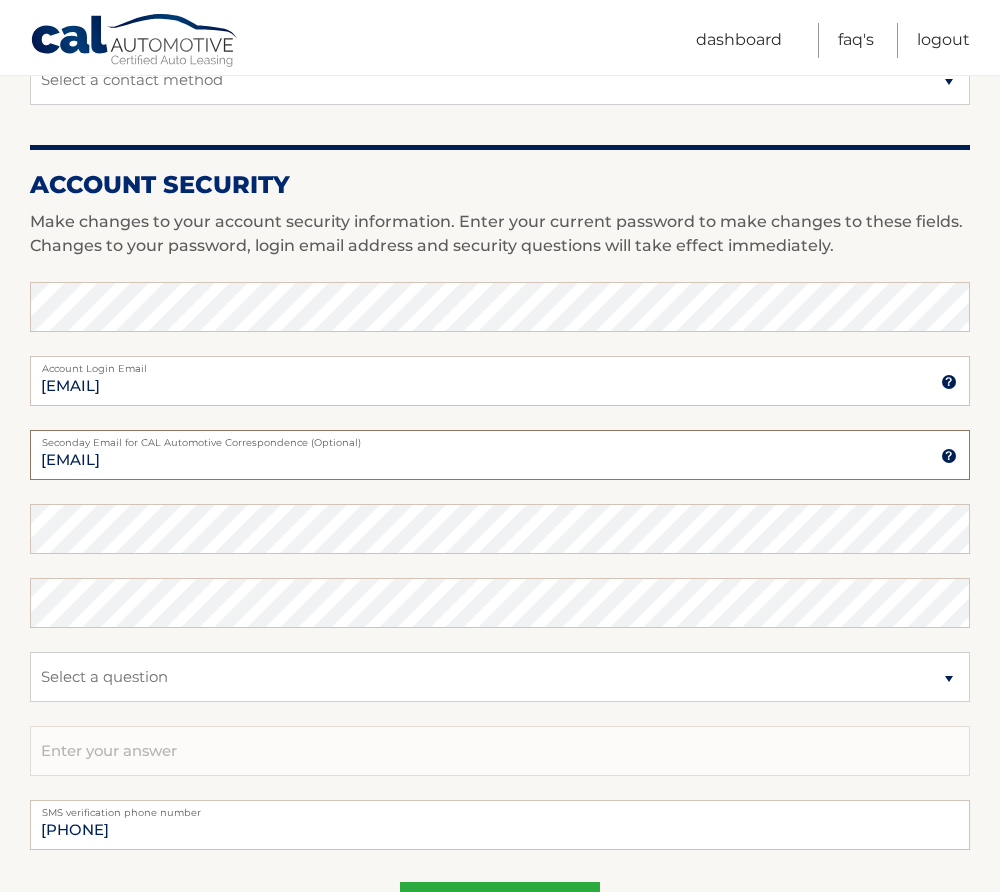click on "[EMAIL]" at bounding box center (500, 455) 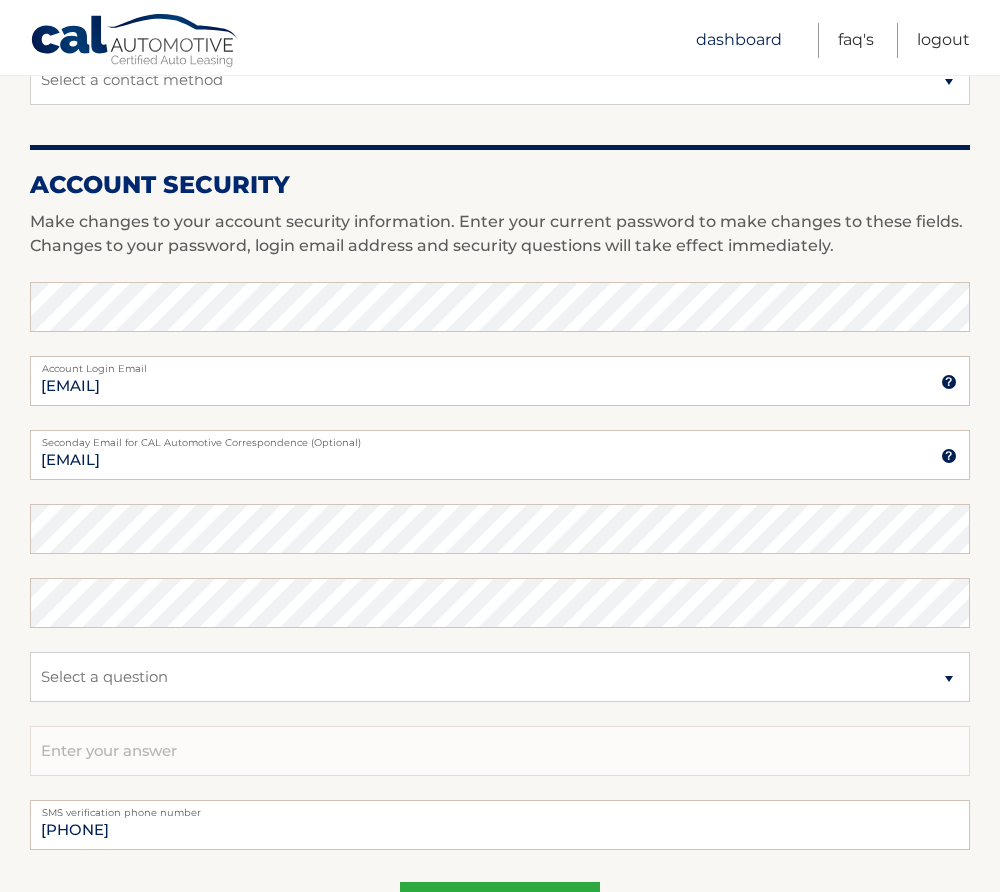 click on "Dashboard" at bounding box center (739, 40) 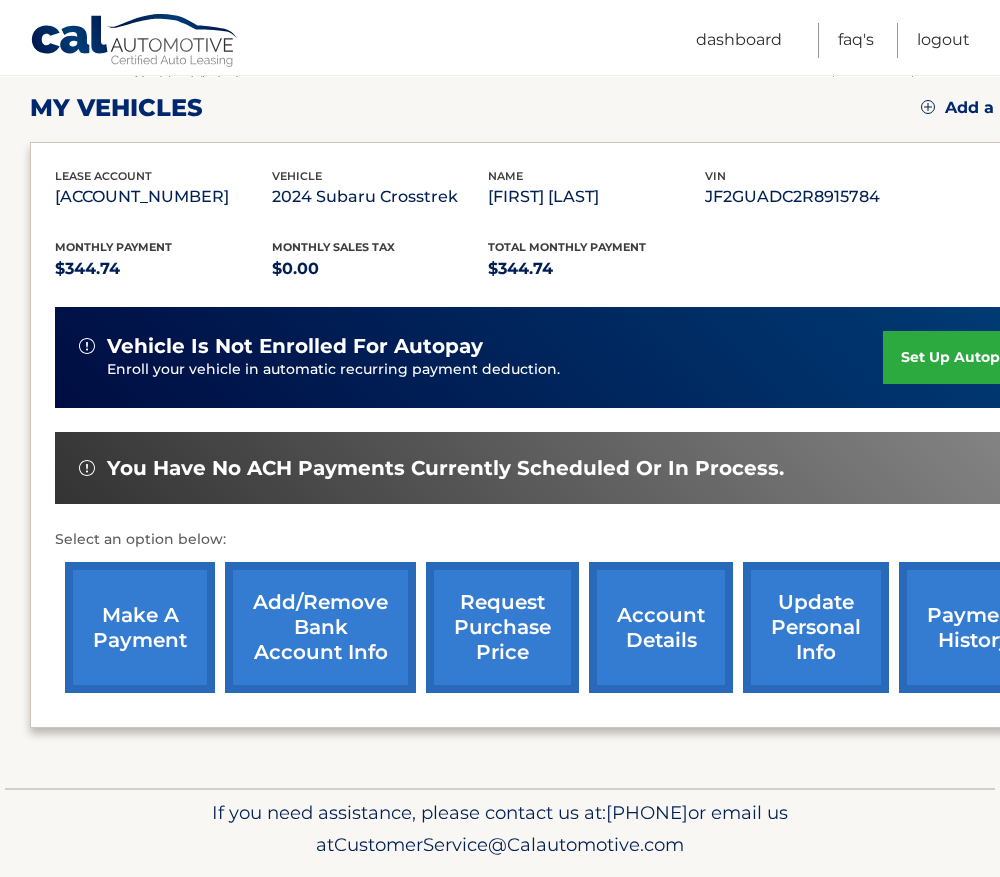 scroll, scrollTop: 335, scrollLeft: 0, axis: vertical 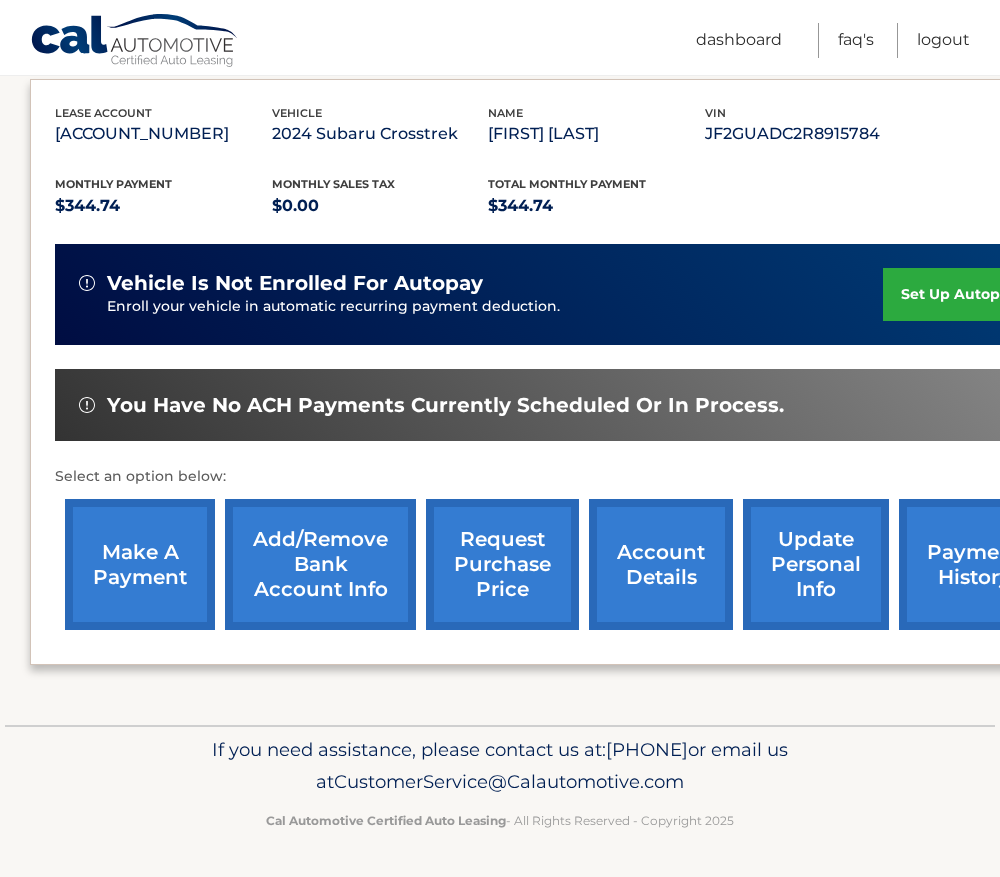click on "update personal info" at bounding box center [816, 564] 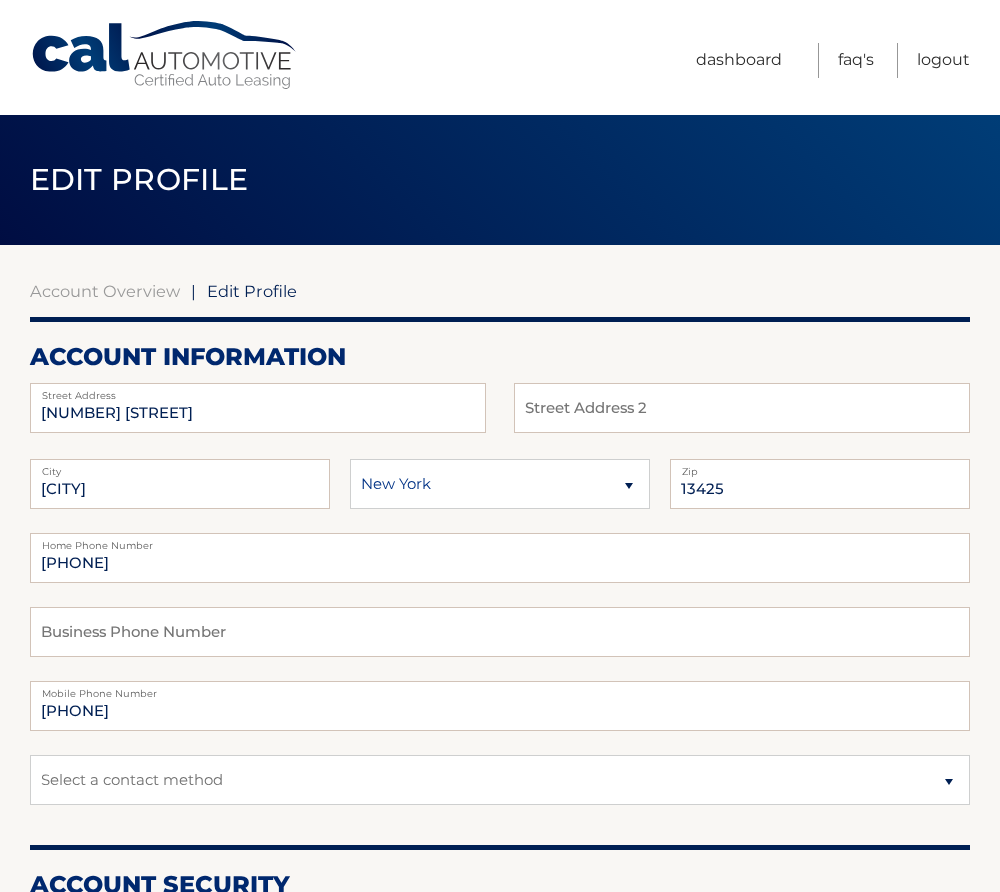 scroll, scrollTop: 600, scrollLeft: 0, axis: vertical 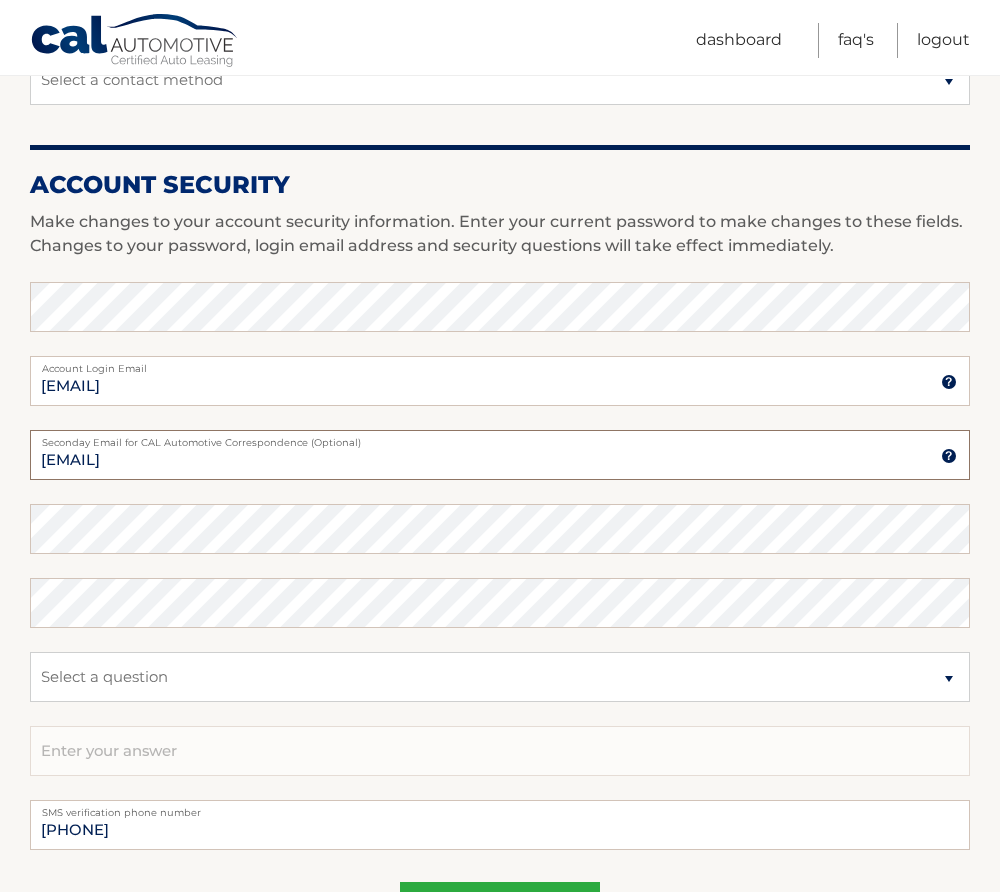 click on "sstaelens169@tds.net" at bounding box center [500, 455] 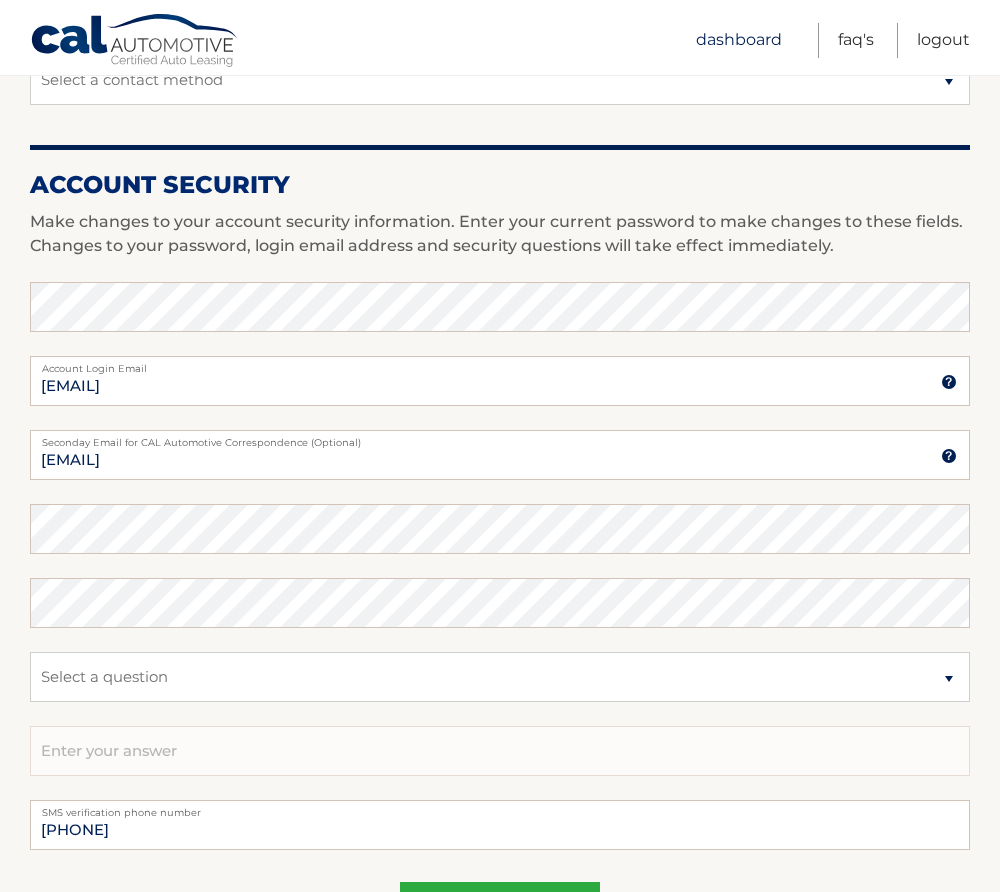 click on "Dashboard" at bounding box center [739, 40] 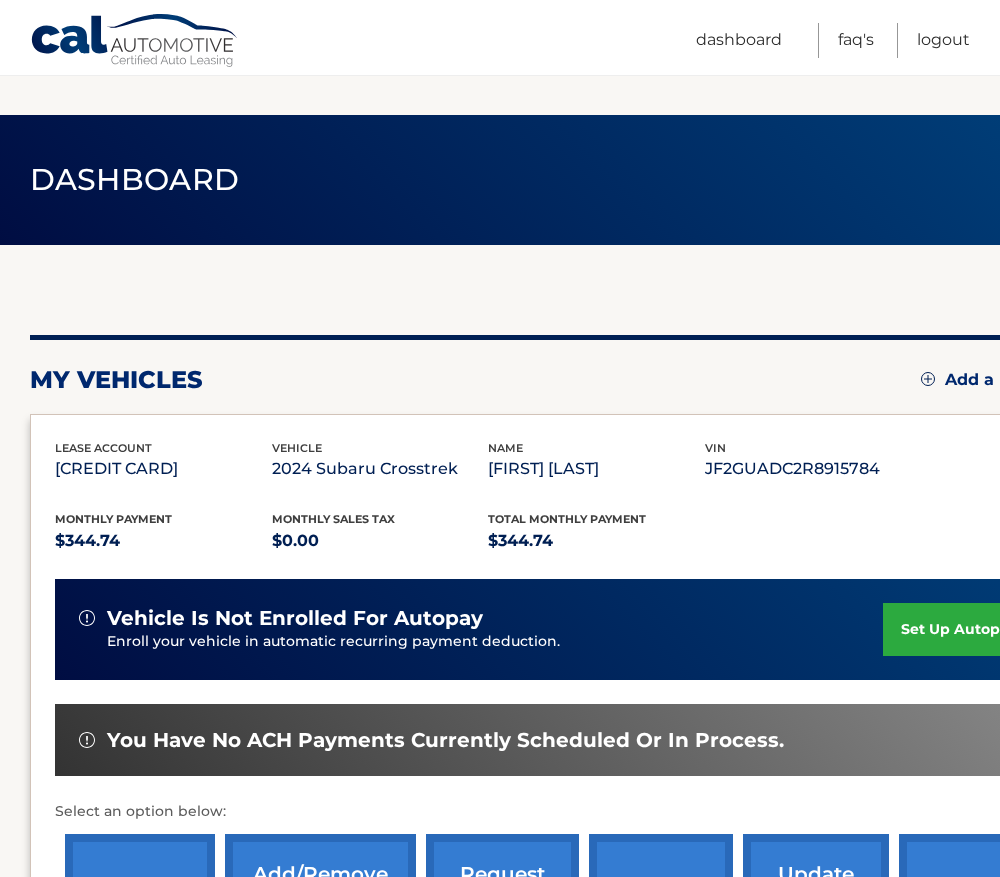 scroll, scrollTop: 335, scrollLeft: 0, axis: vertical 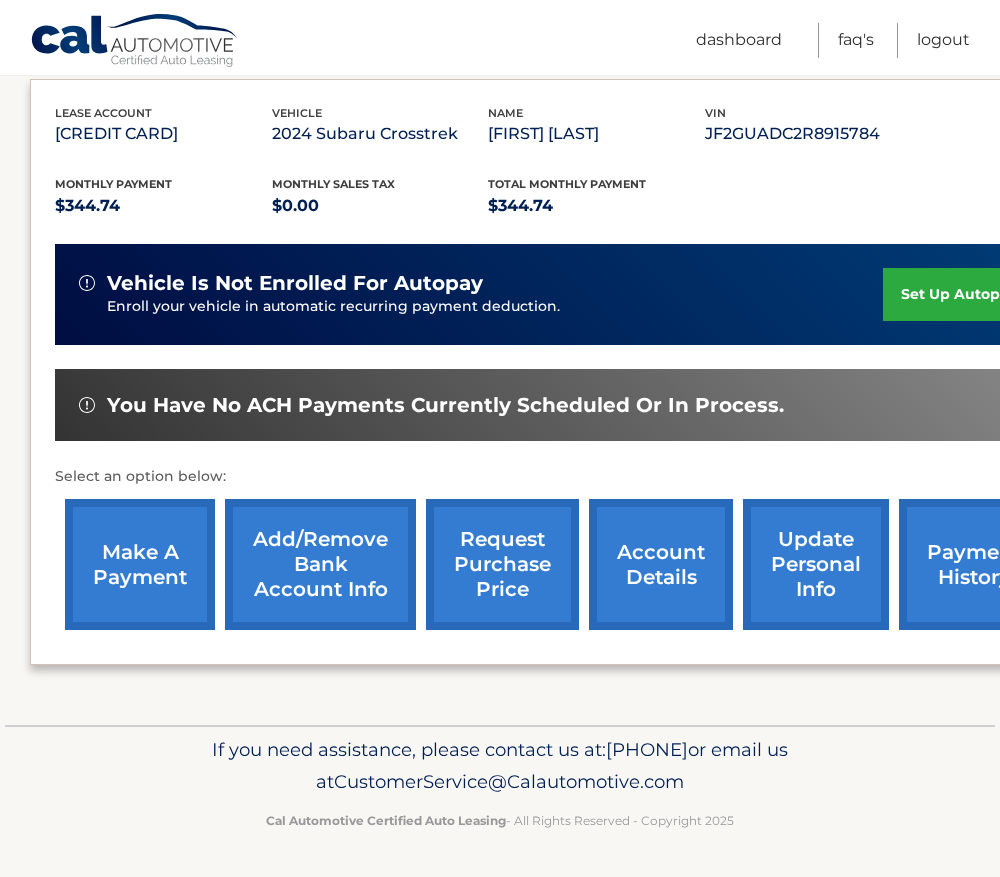click on "update personal info" at bounding box center [816, 564] 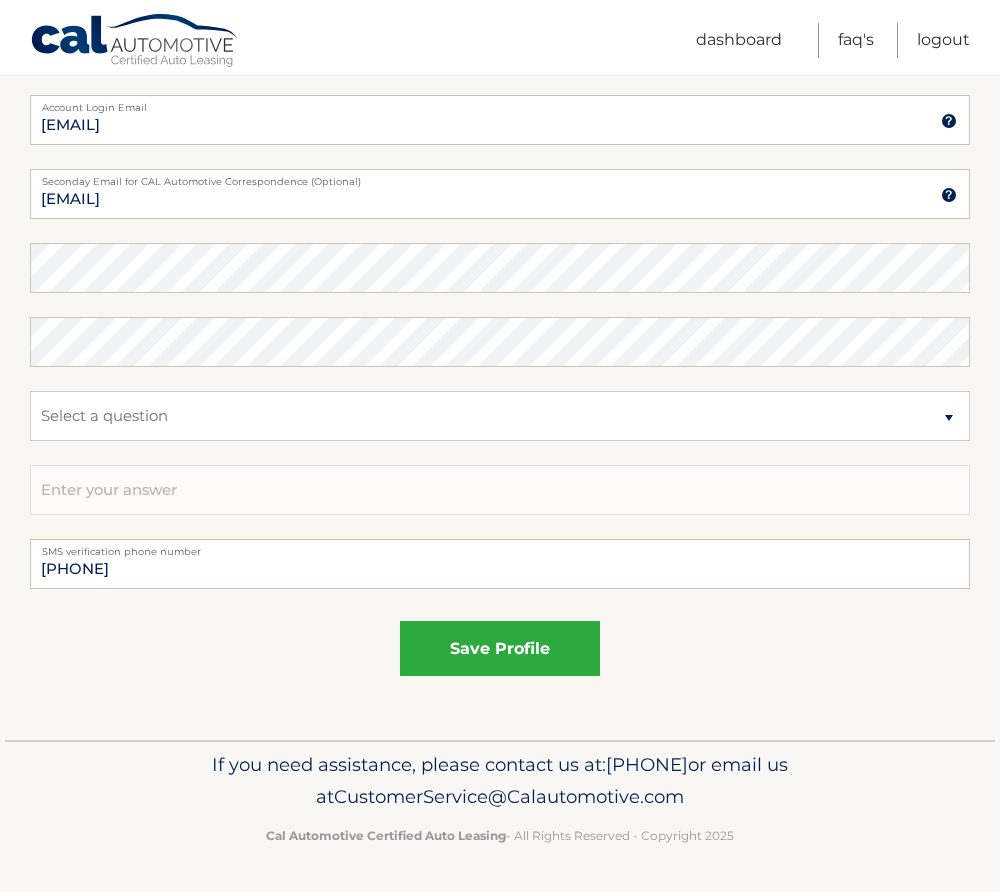 scroll, scrollTop: 261, scrollLeft: 0, axis: vertical 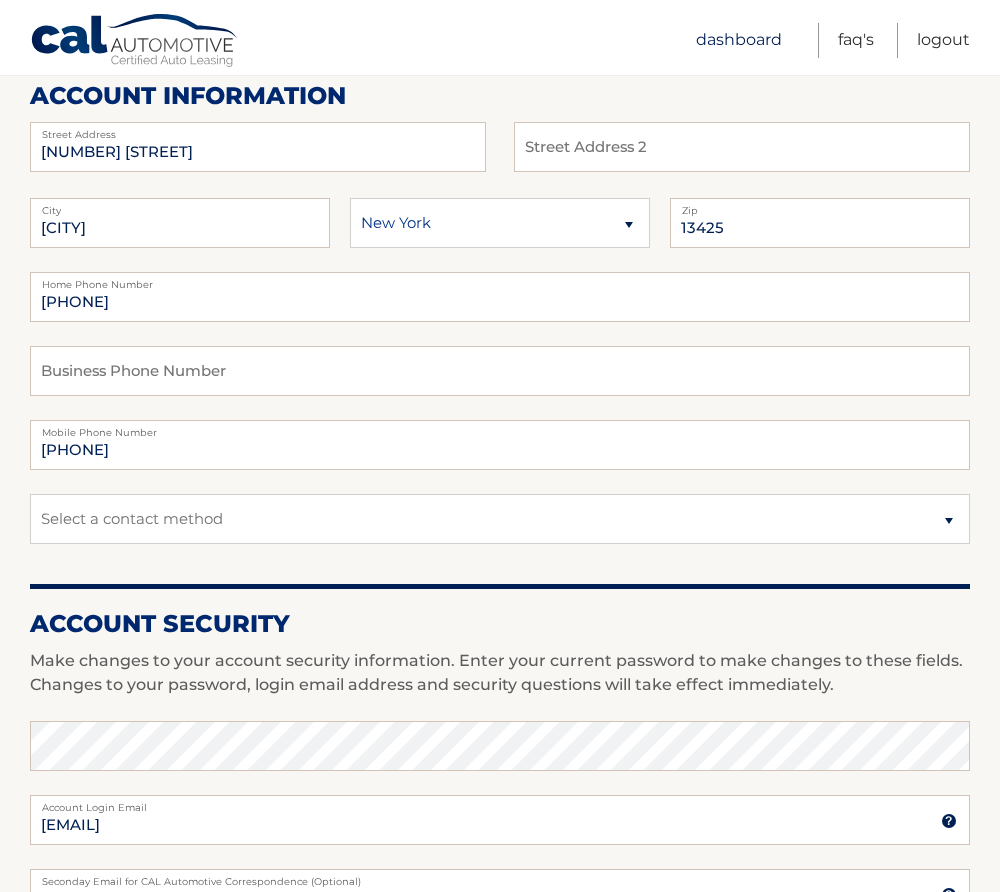 click on "Dashboard" at bounding box center [739, 40] 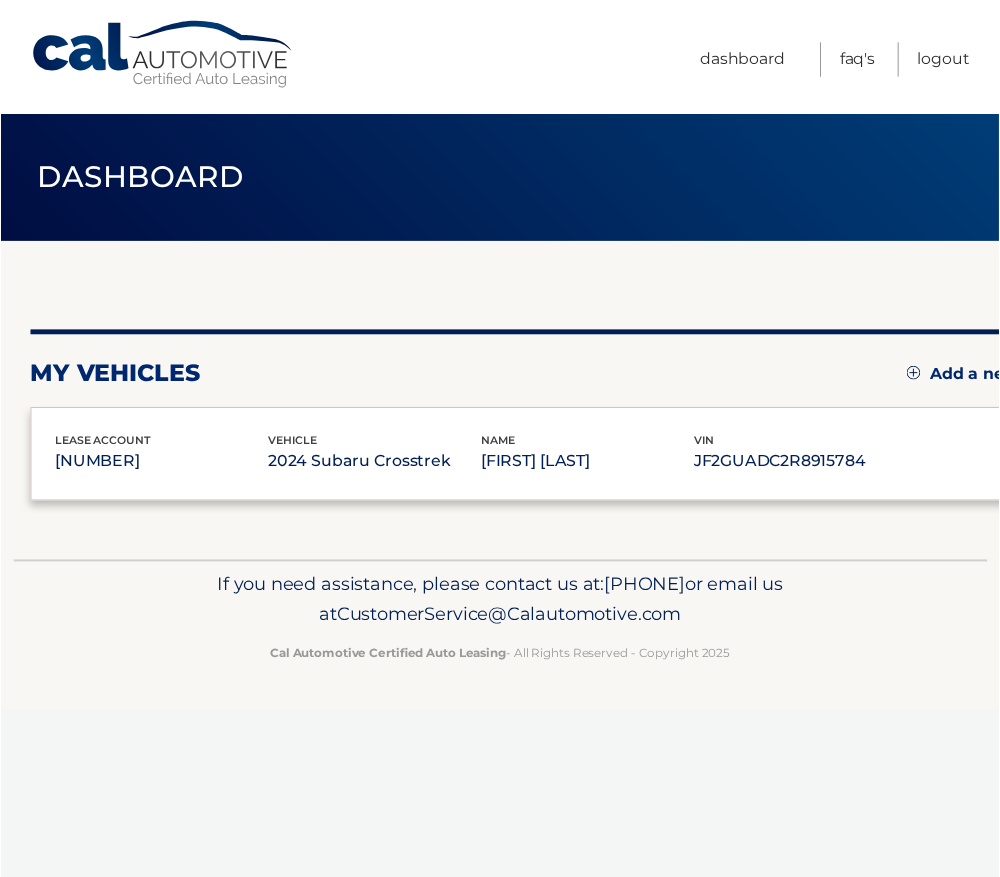 scroll, scrollTop: 0, scrollLeft: 0, axis: both 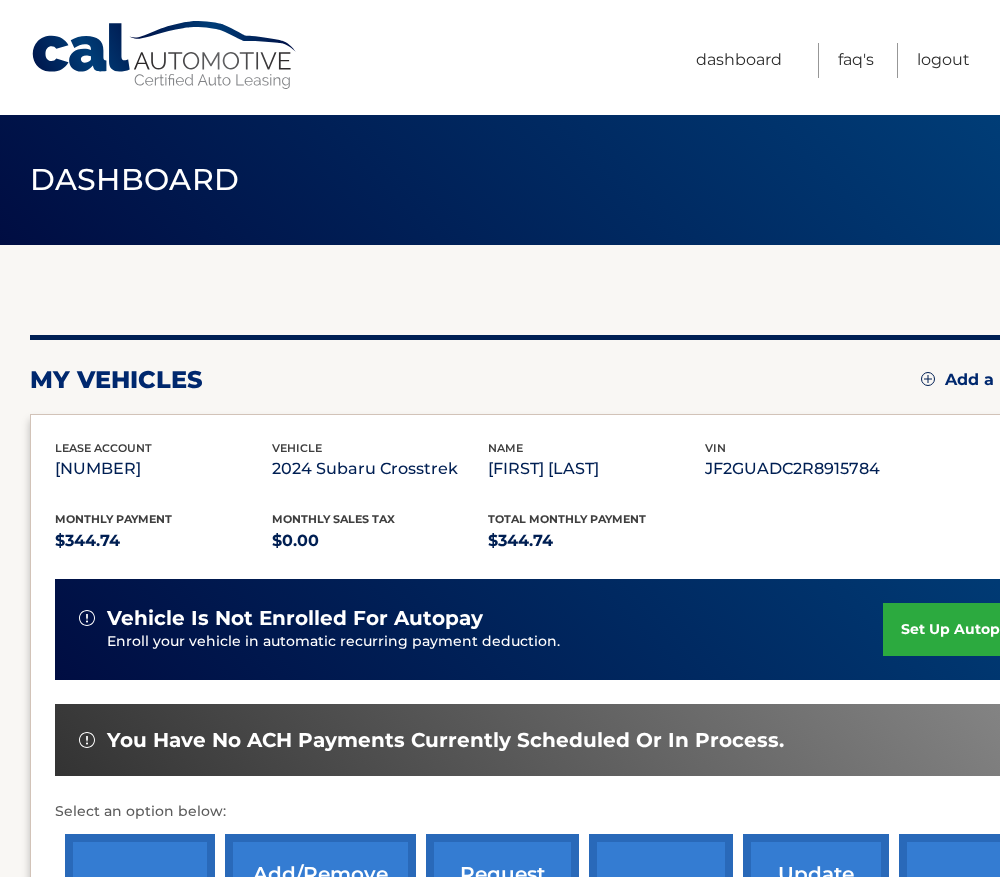 drag, startPoint x: 165, startPoint y: 468, endPoint x: 94, endPoint y: 480, distance: 72.00694 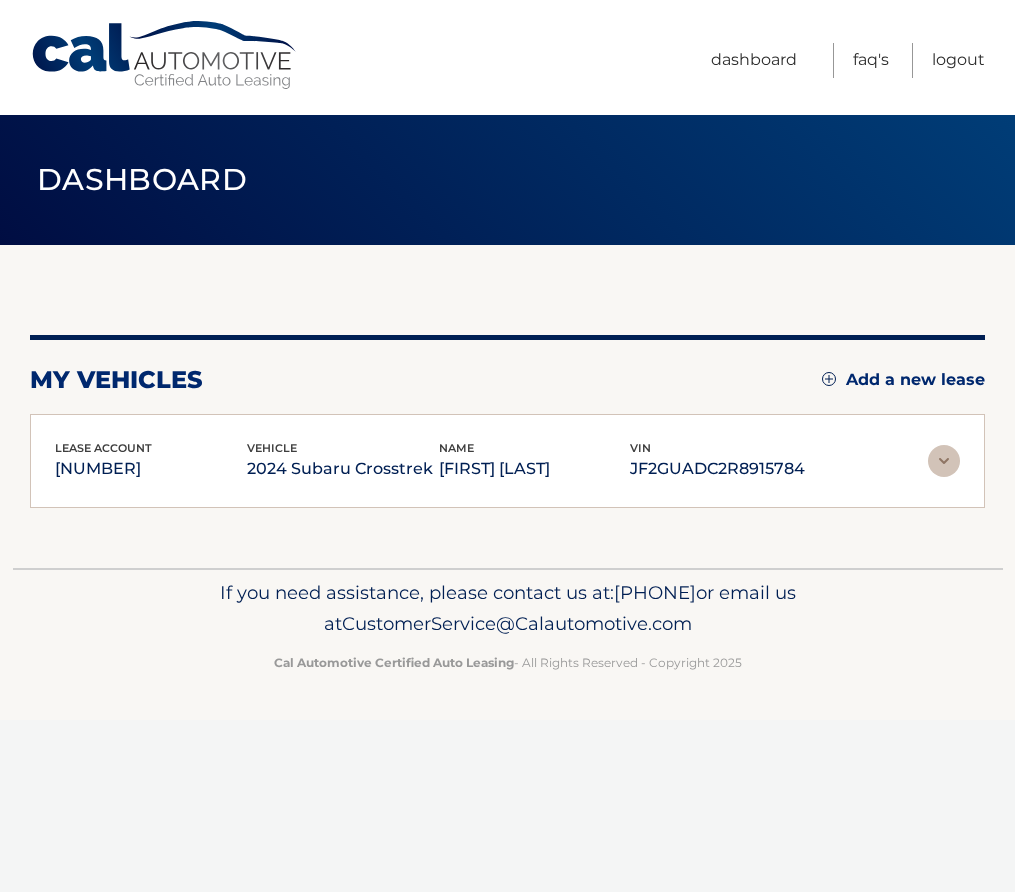drag, startPoint x: 94, startPoint y: 480, endPoint x: 131, endPoint y: 476, distance: 37.215588 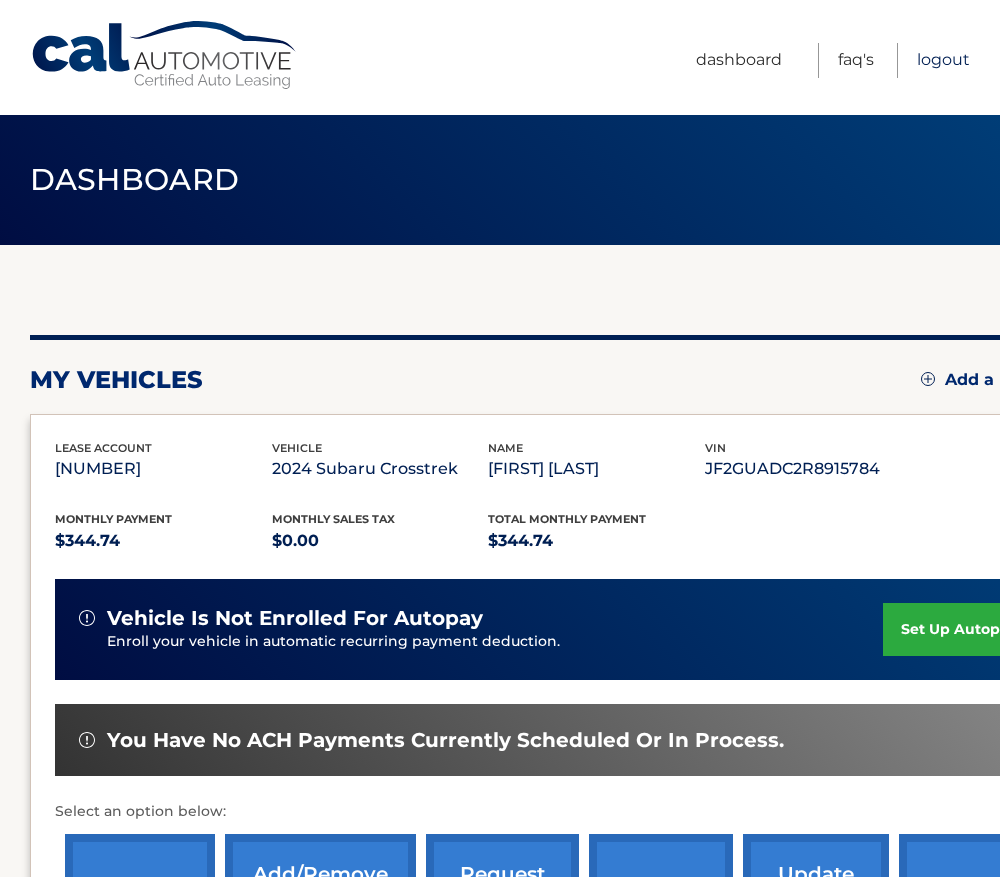 click on "Logout" at bounding box center [943, 60] 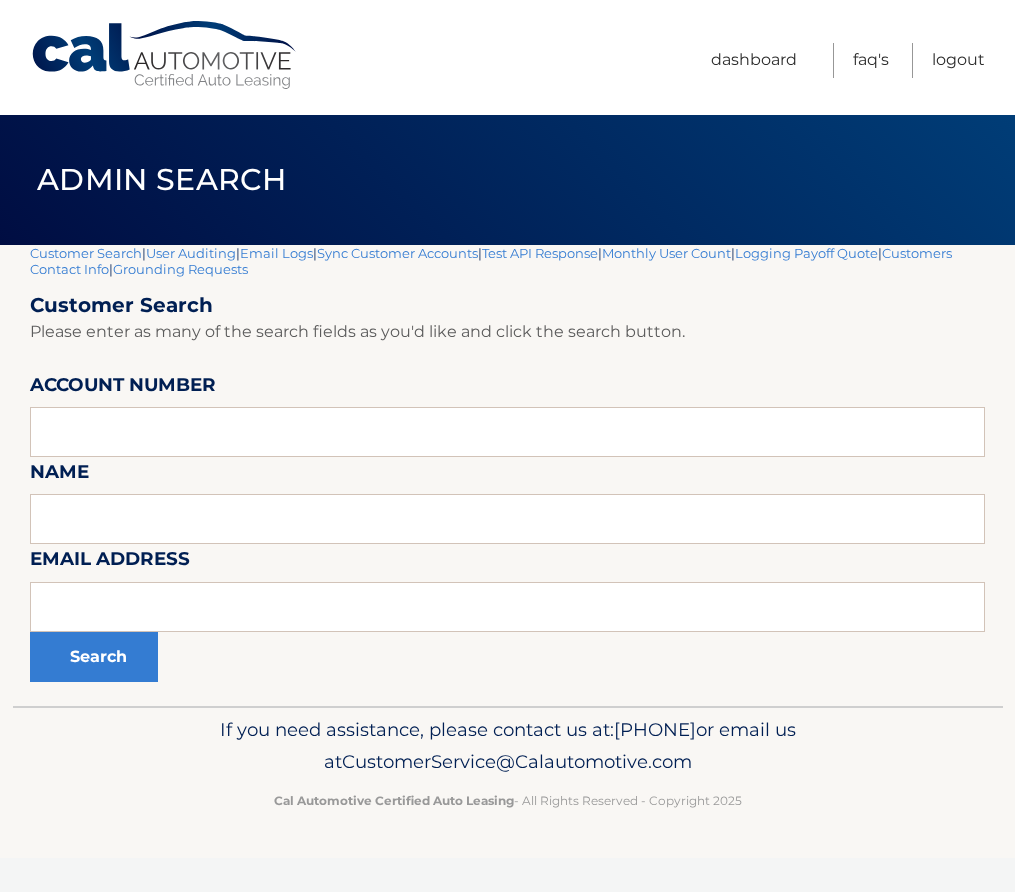 scroll, scrollTop: 0, scrollLeft: 0, axis: both 